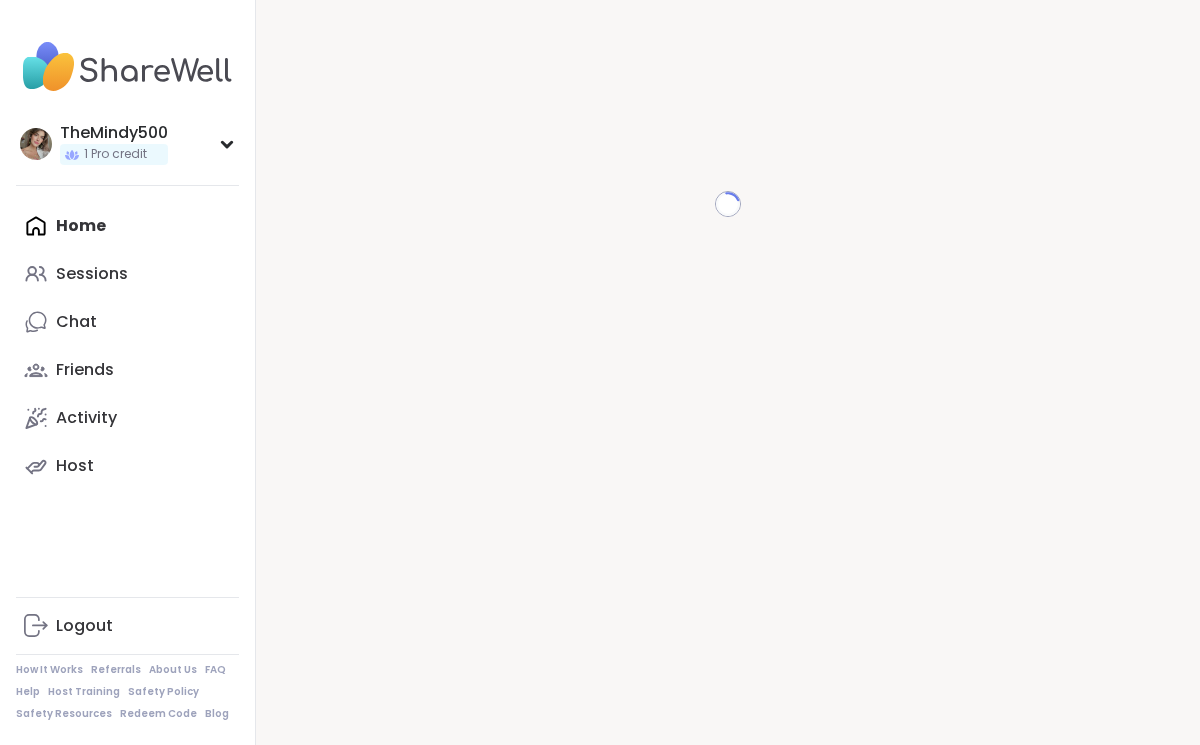 scroll, scrollTop: 0, scrollLeft: 0, axis: both 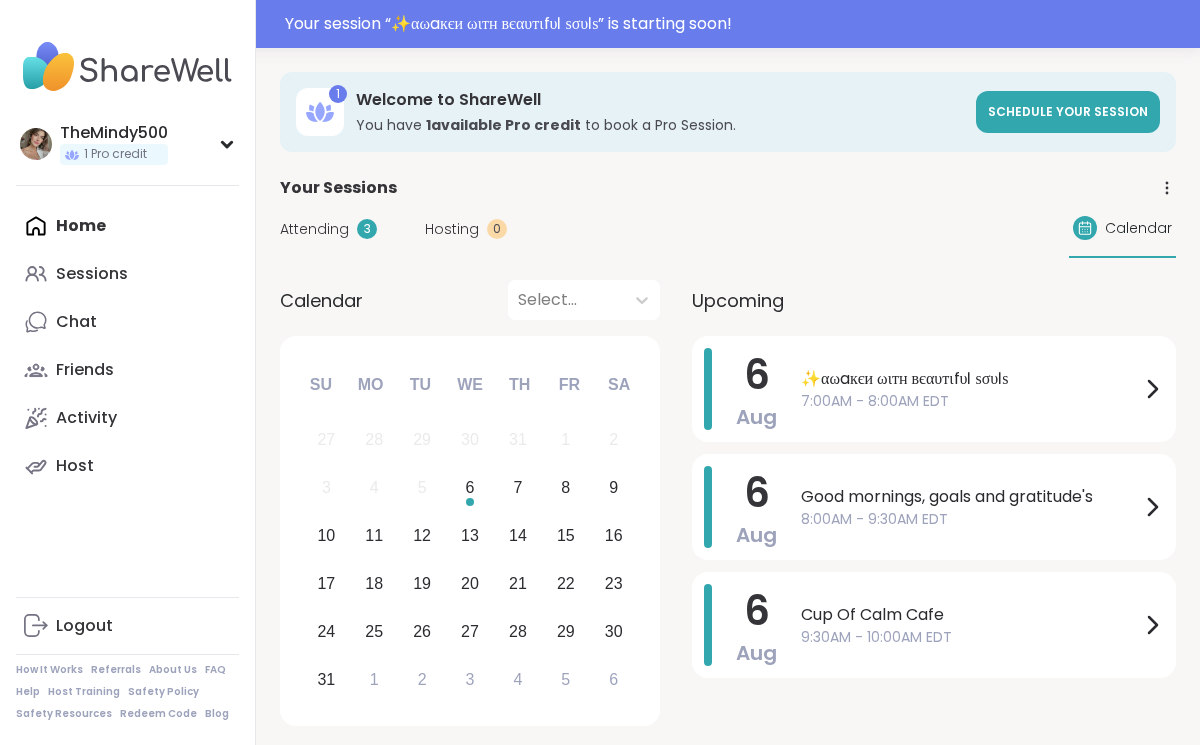 click on "Attending" at bounding box center (314, 229) 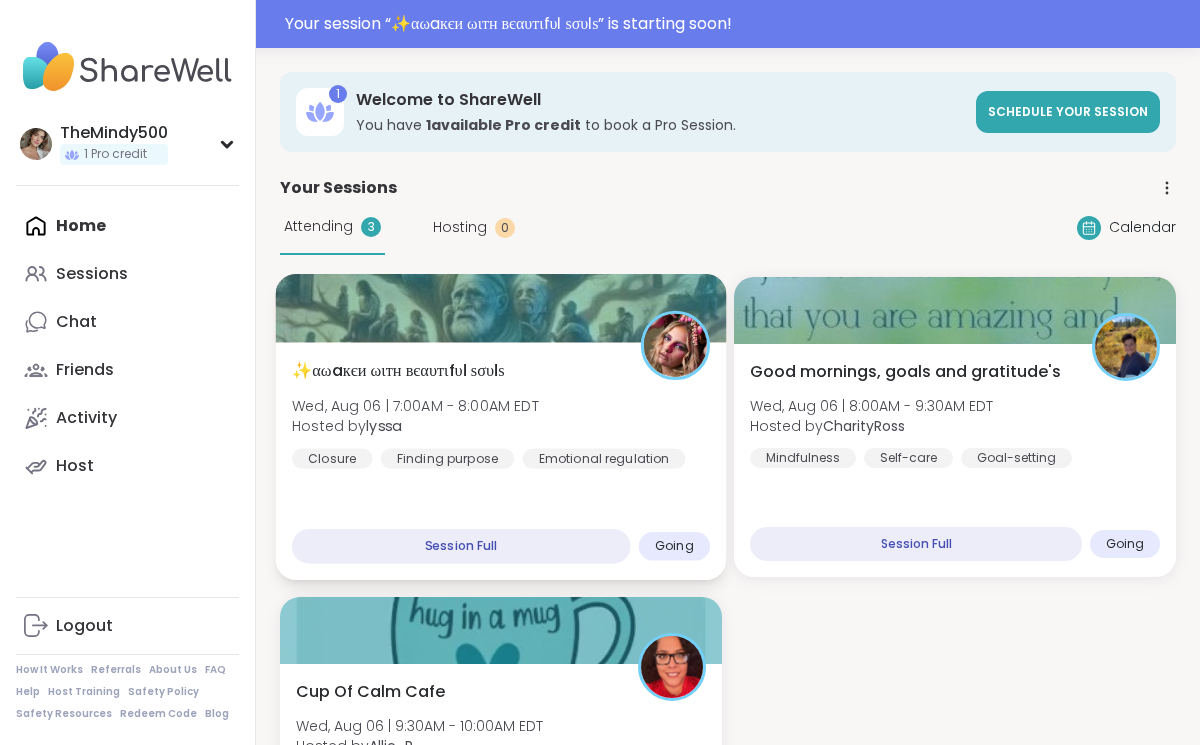 click on "Finding purpose" at bounding box center [448, 458] 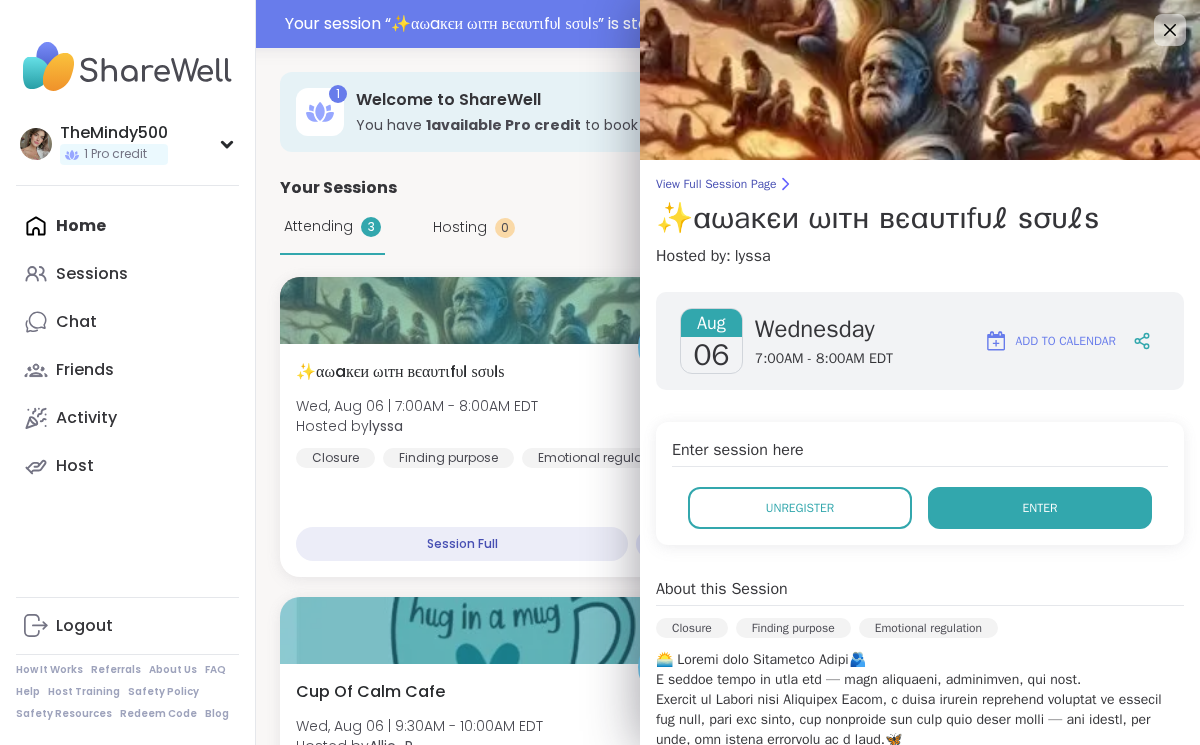 click on "Enter" at bounding box center (1040, 508) 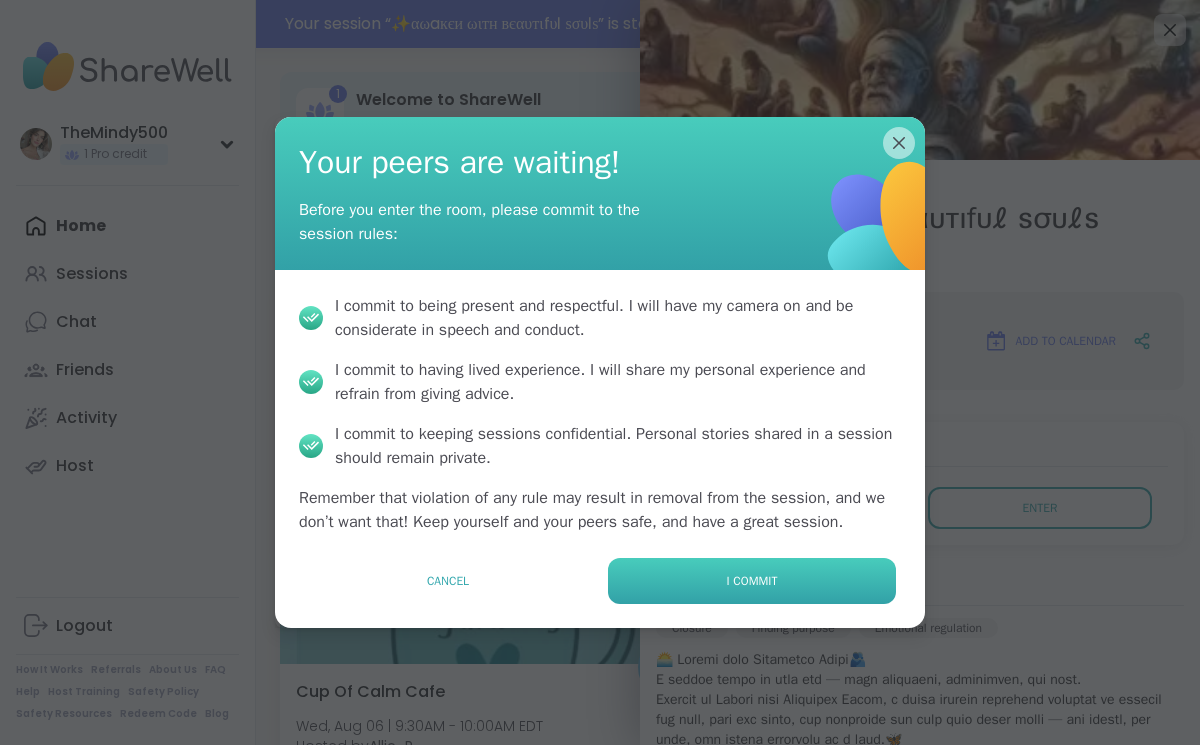 click on "I commit" at bounding box center [752, 581] 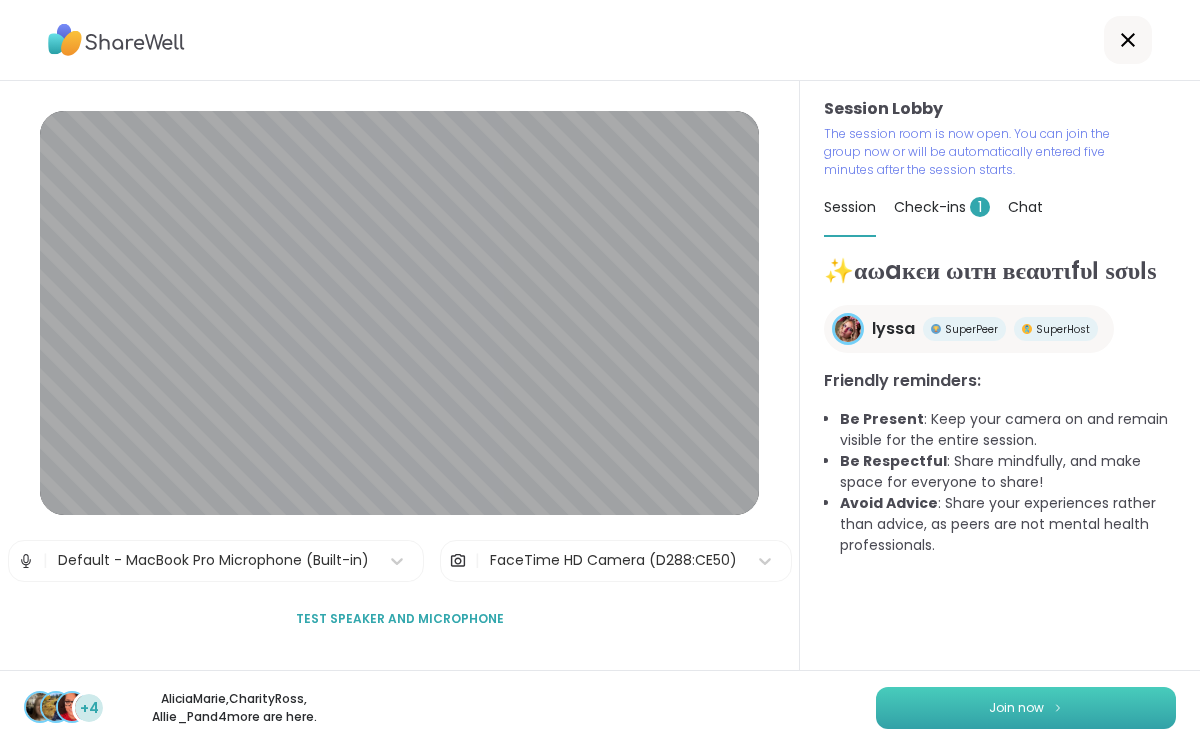 click on "Join now" at bounding box center [1026, 708] 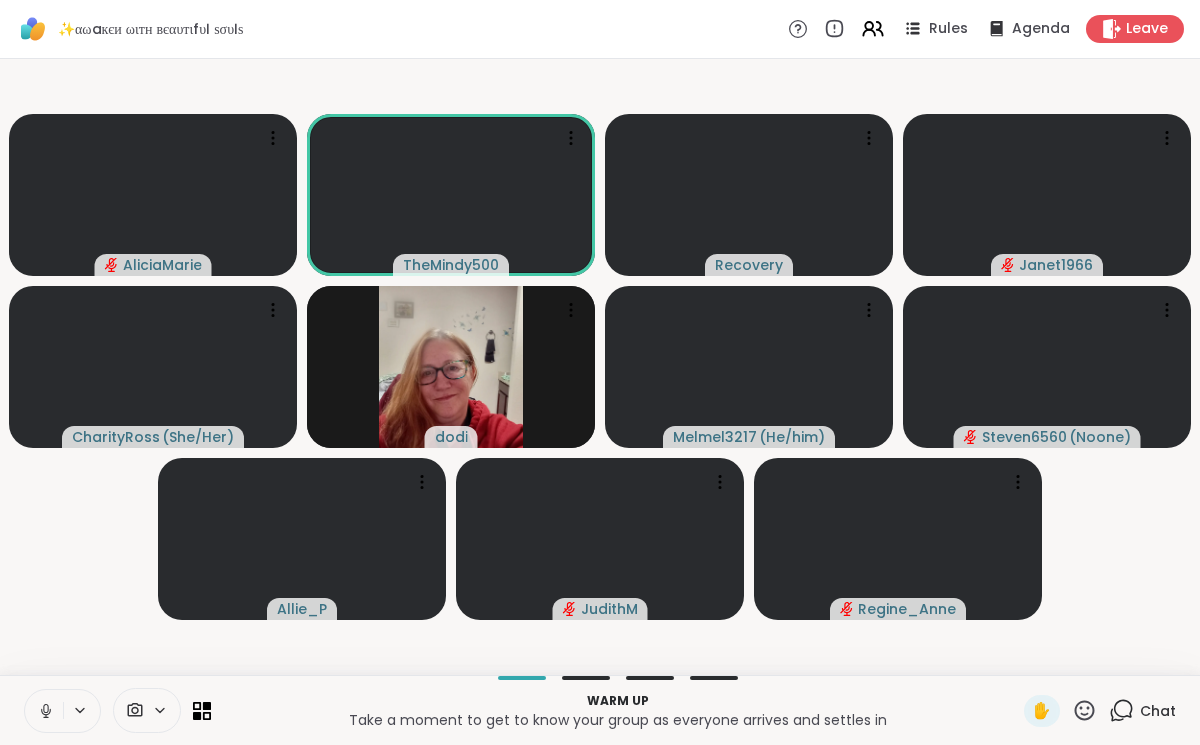 click at bounding box center (44, 711) 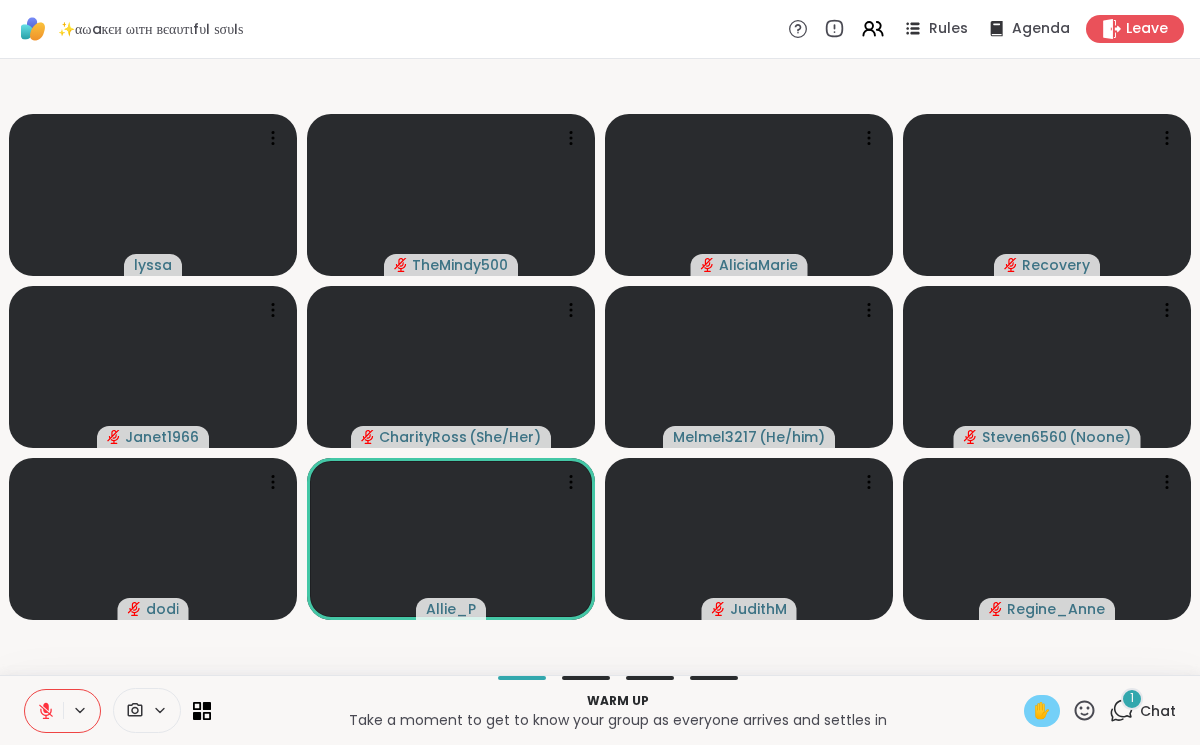 click on "✋" at bounding box center [1042, 711] 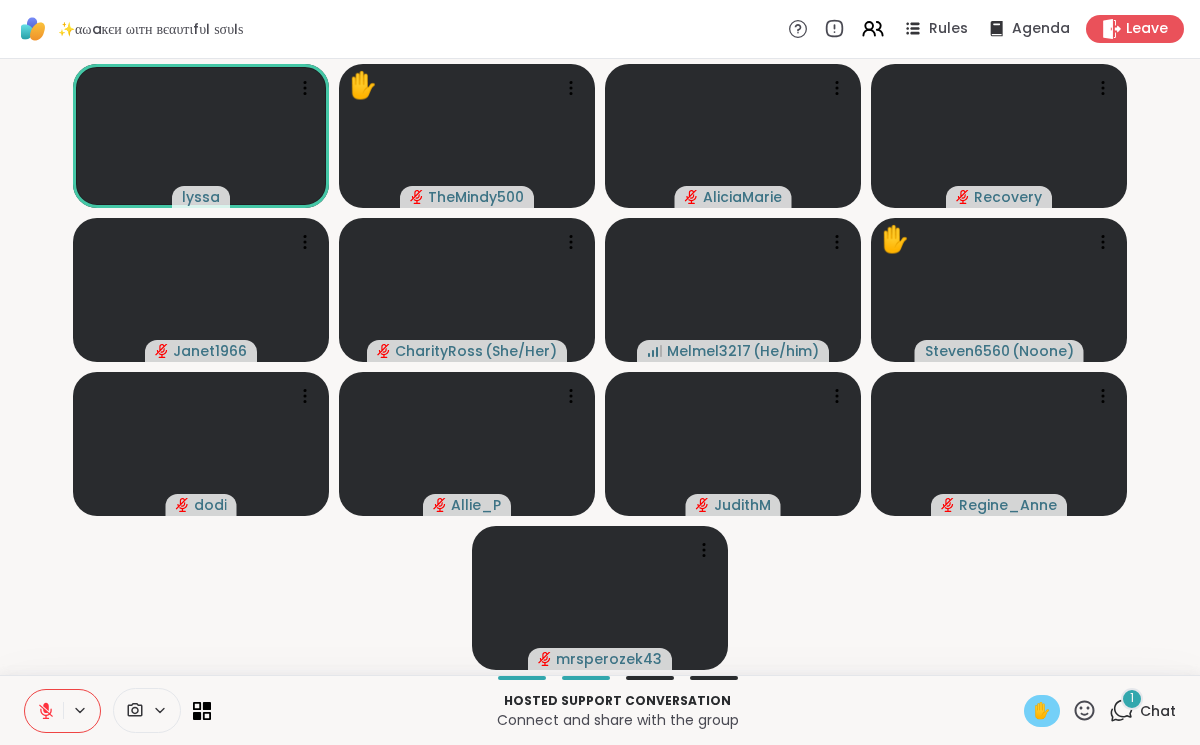 click on "✋" at bounding box center (1042, 711) 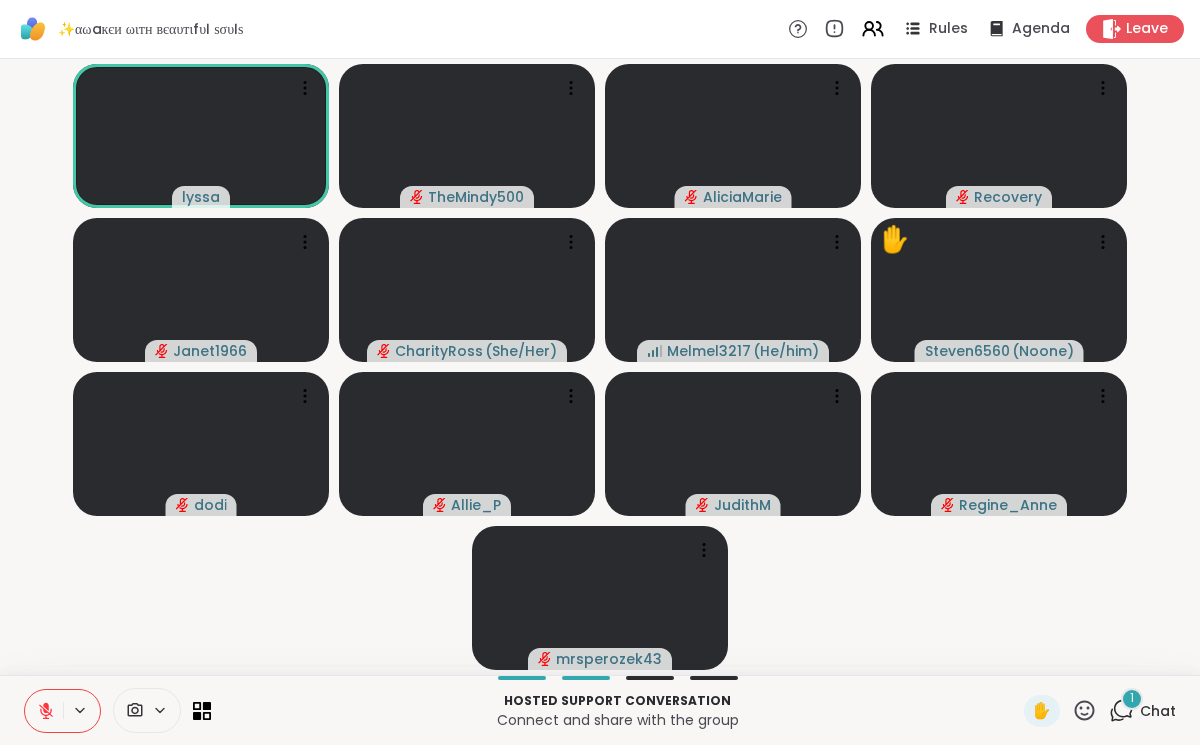 click 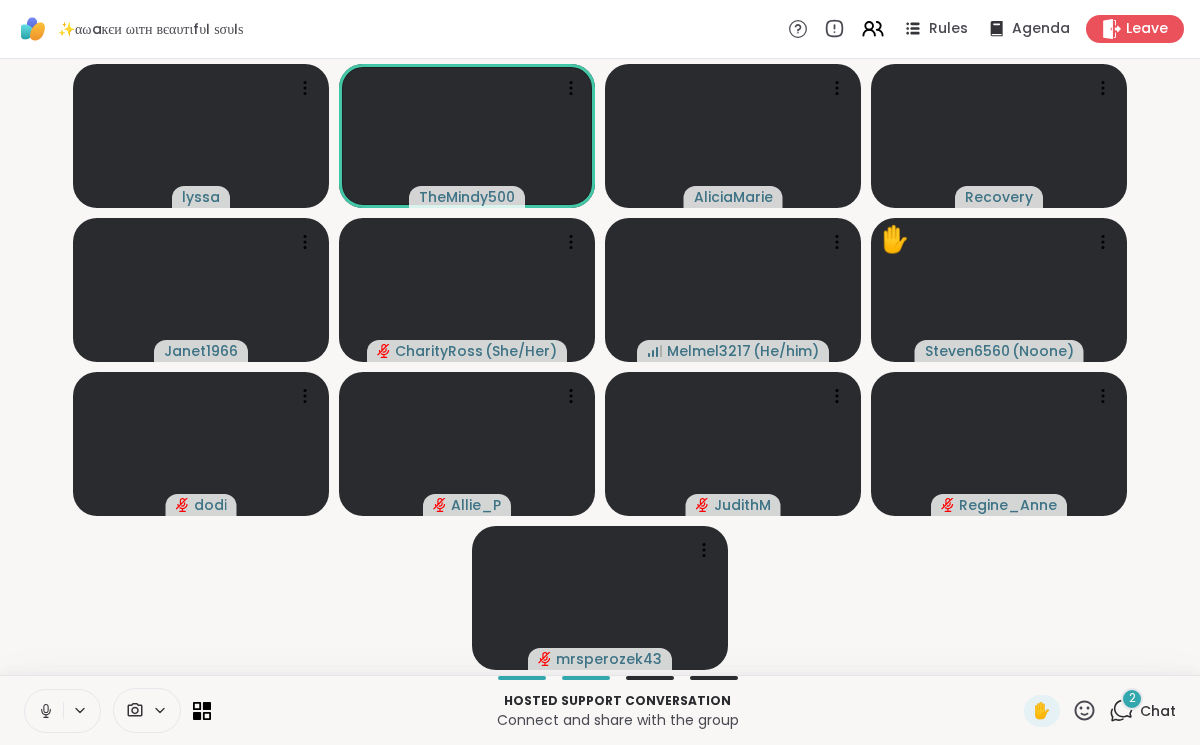 click at bounding box center (44, 711) 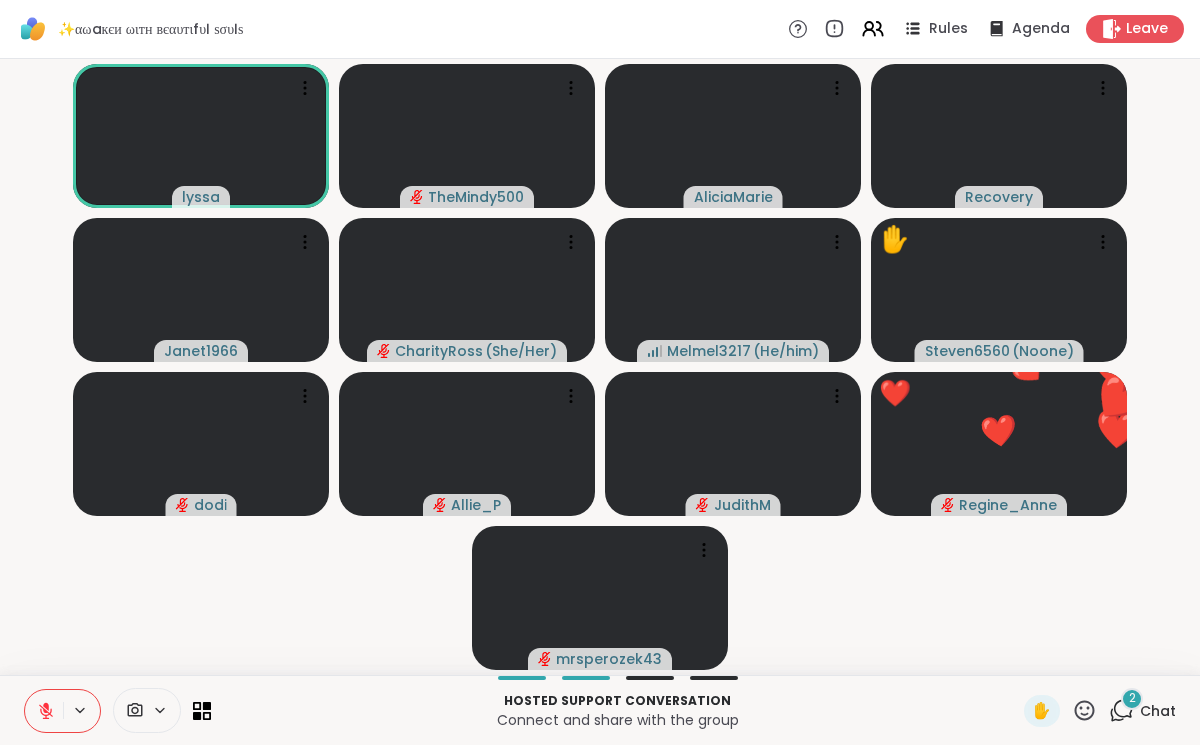click at bounding box center (44, 711) 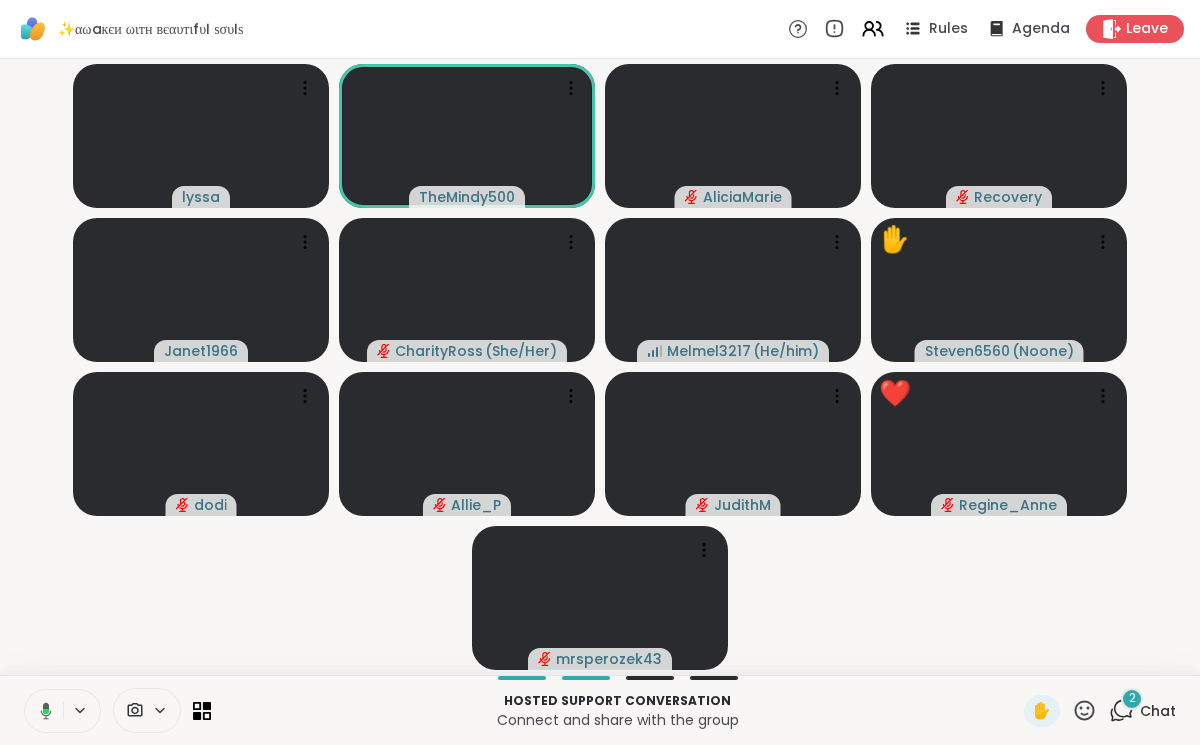 click at bounding box center [42, 711] 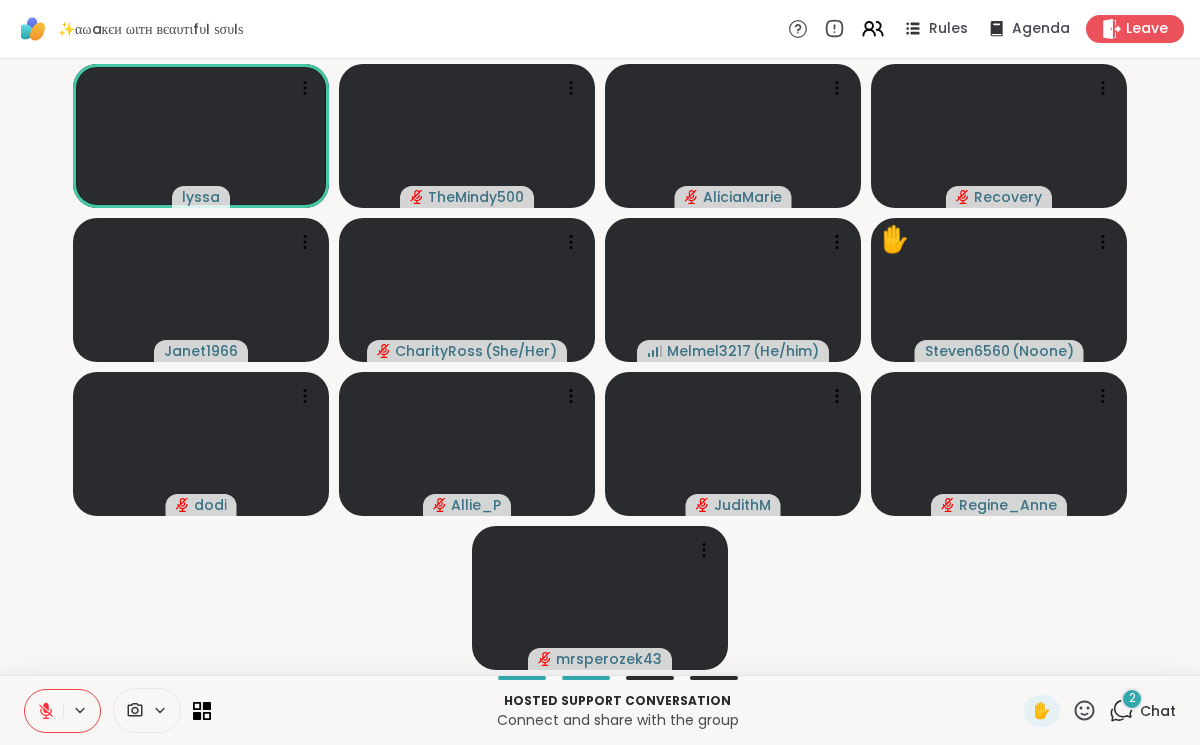 click at bounding box center [44, 711] 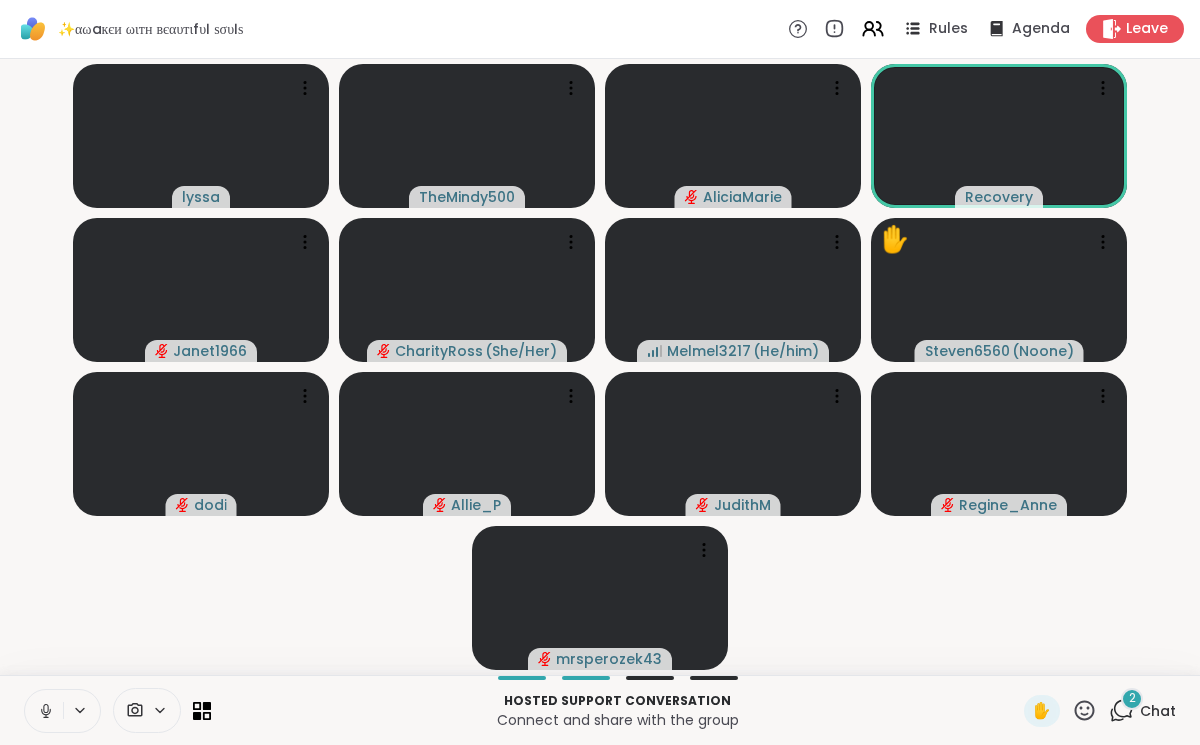 click at bounding box center (44, 711) 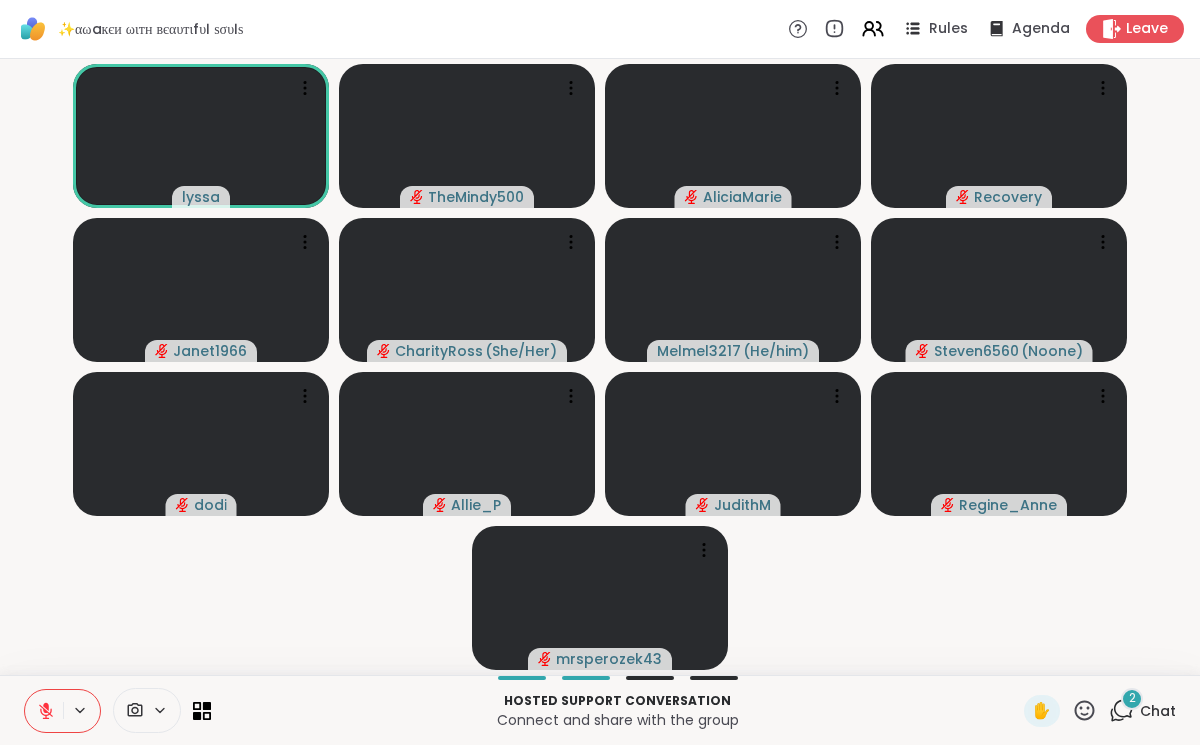 click 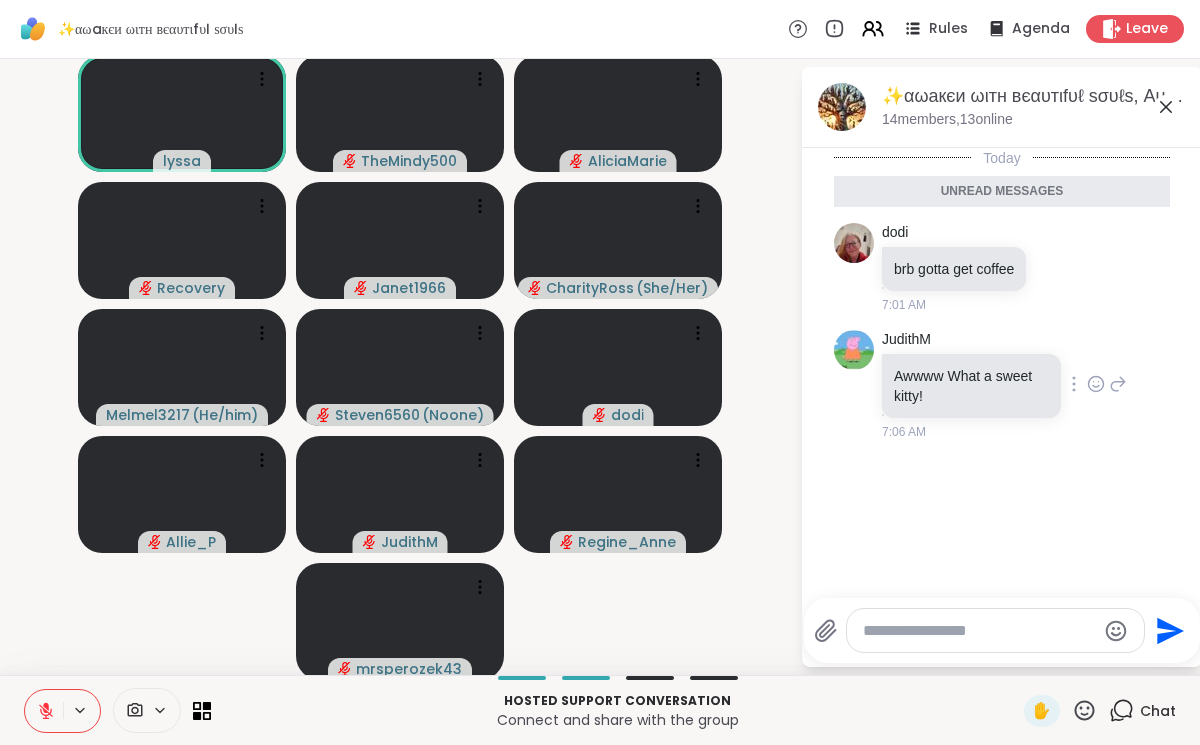 click 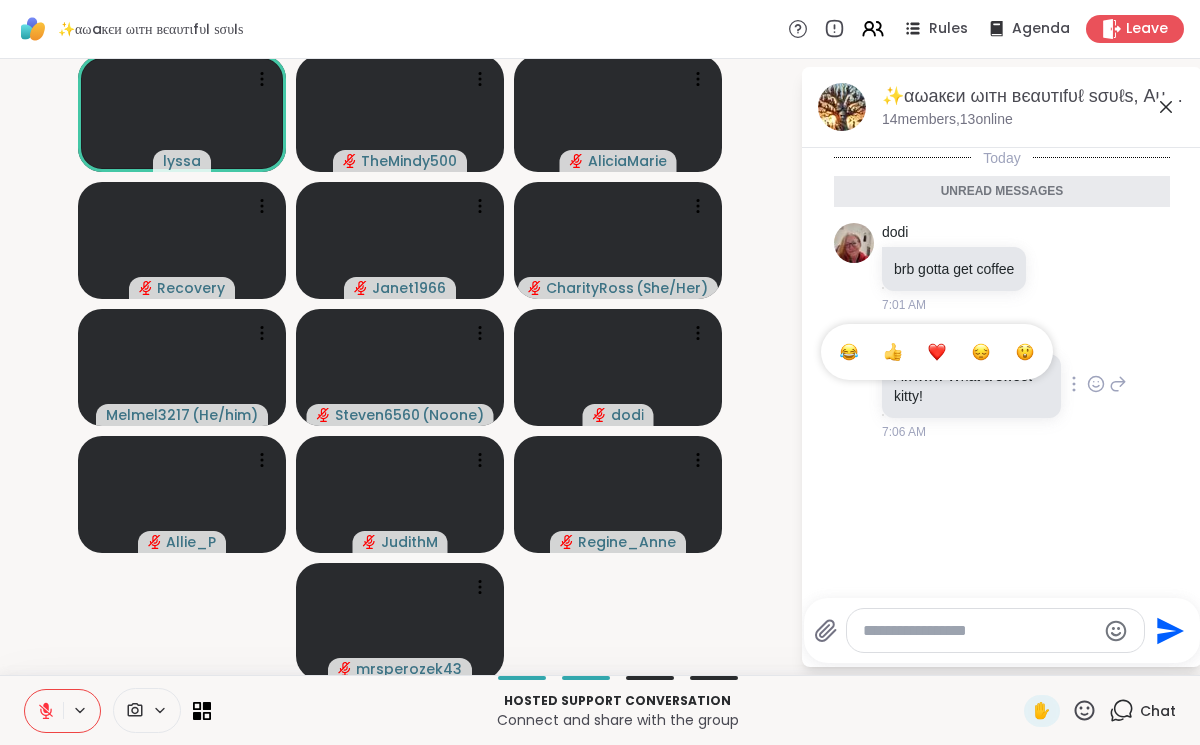 click at bounding box center (937, 352) 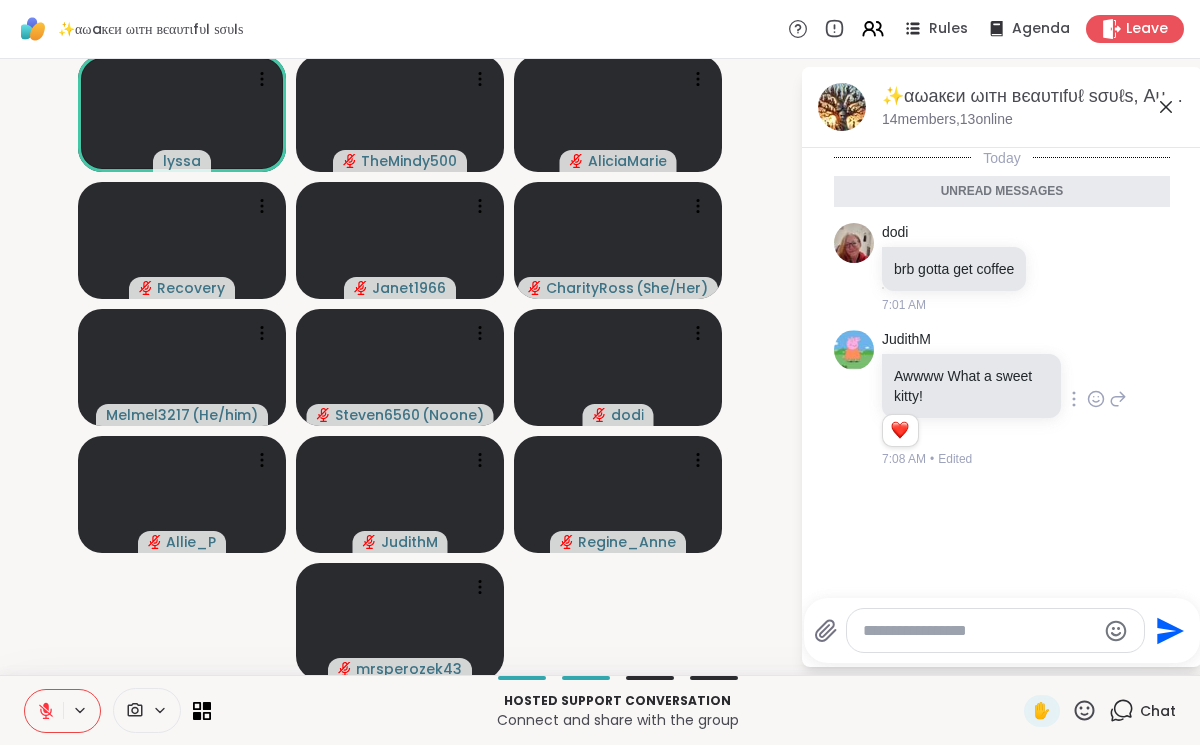 click 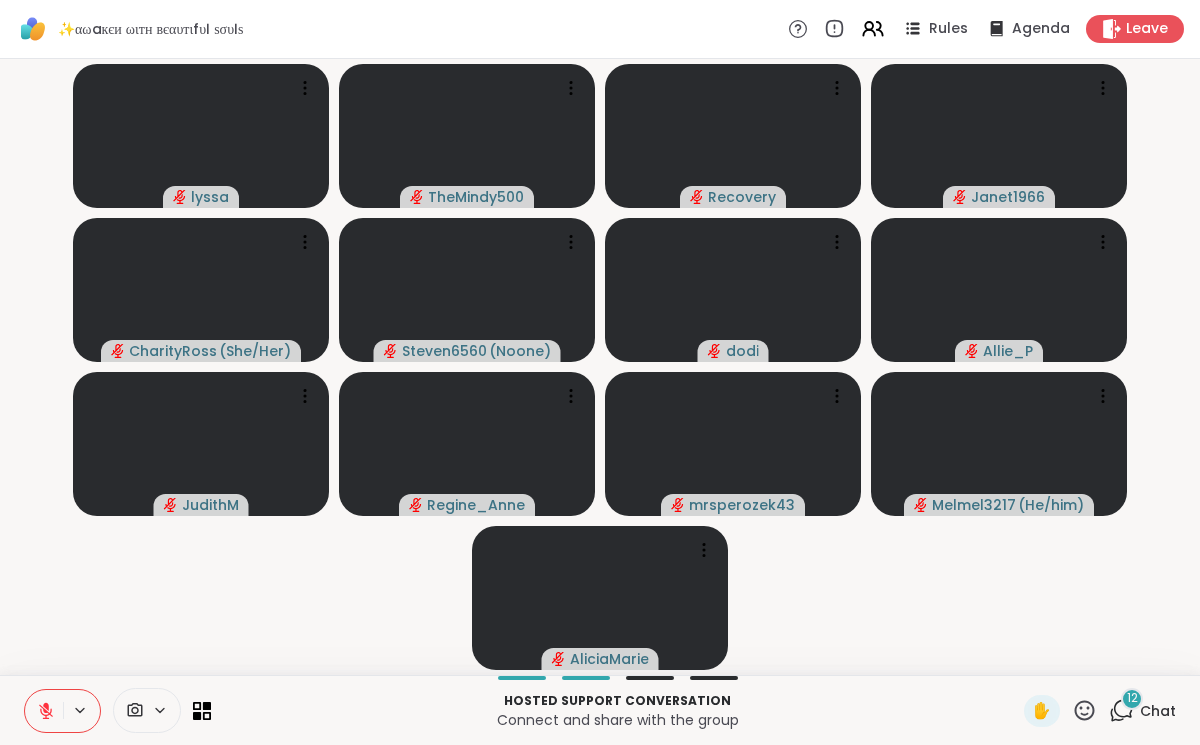 click 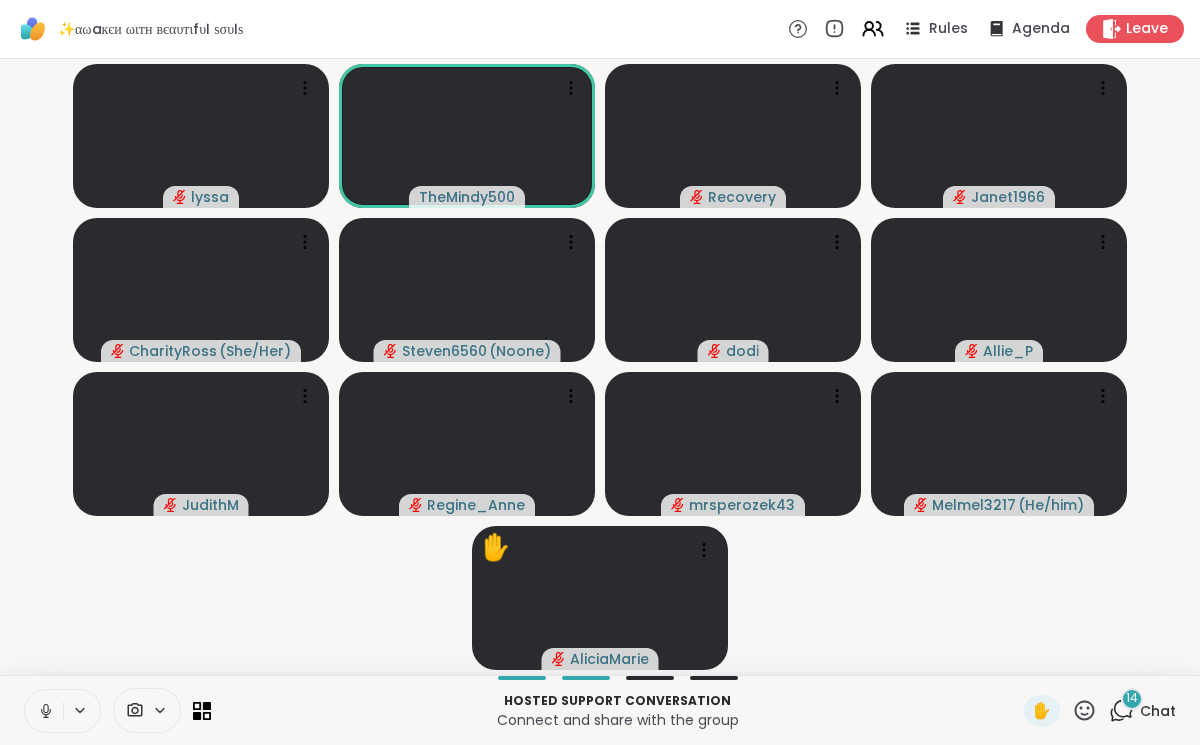 click 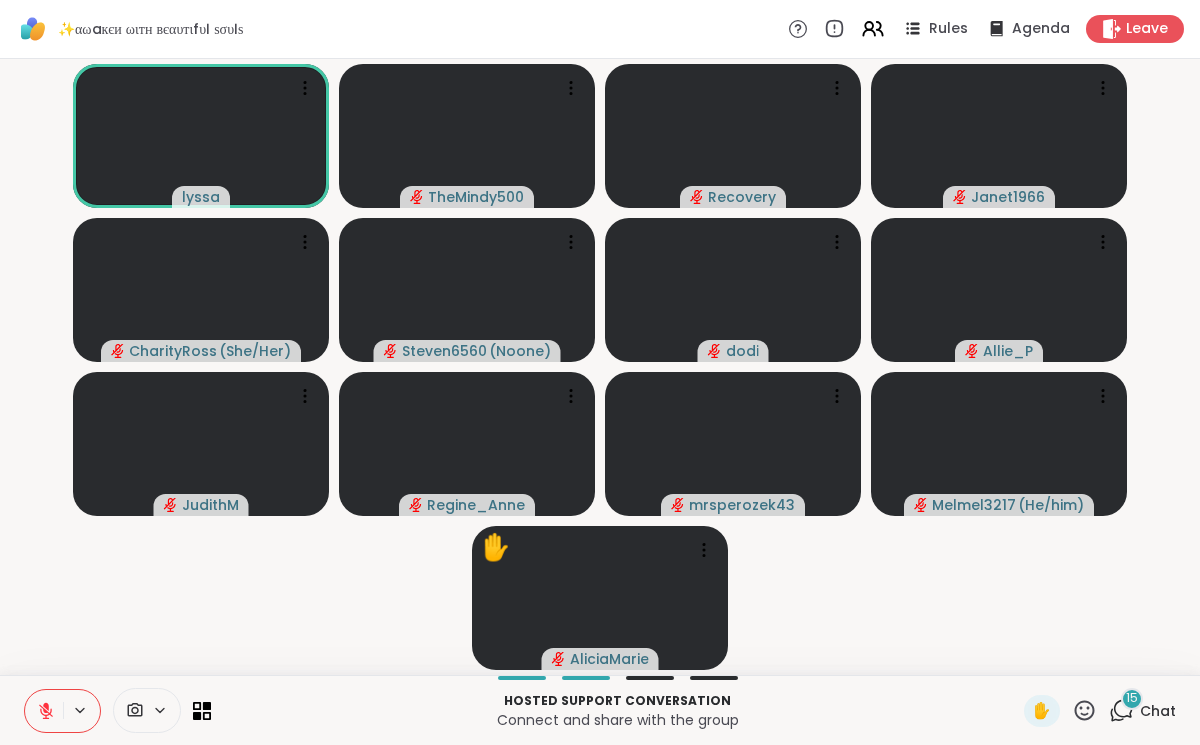 click 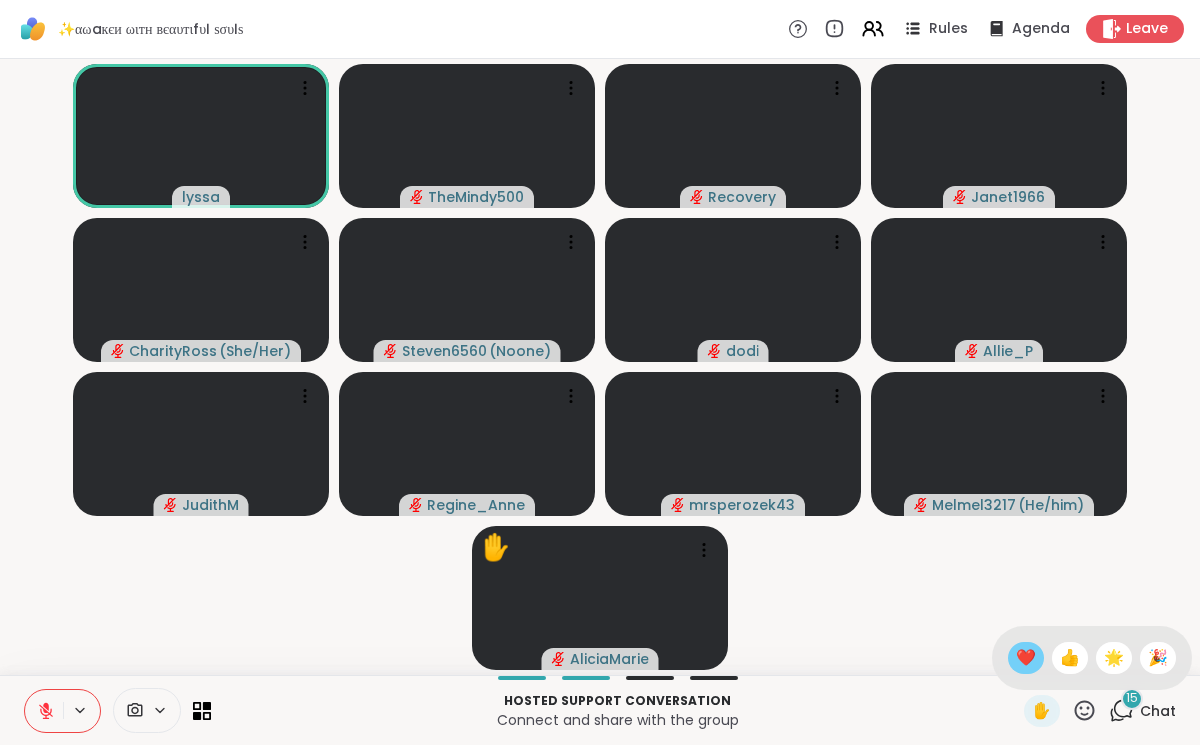 click on "❤️" at bounding box center (1026, 658) 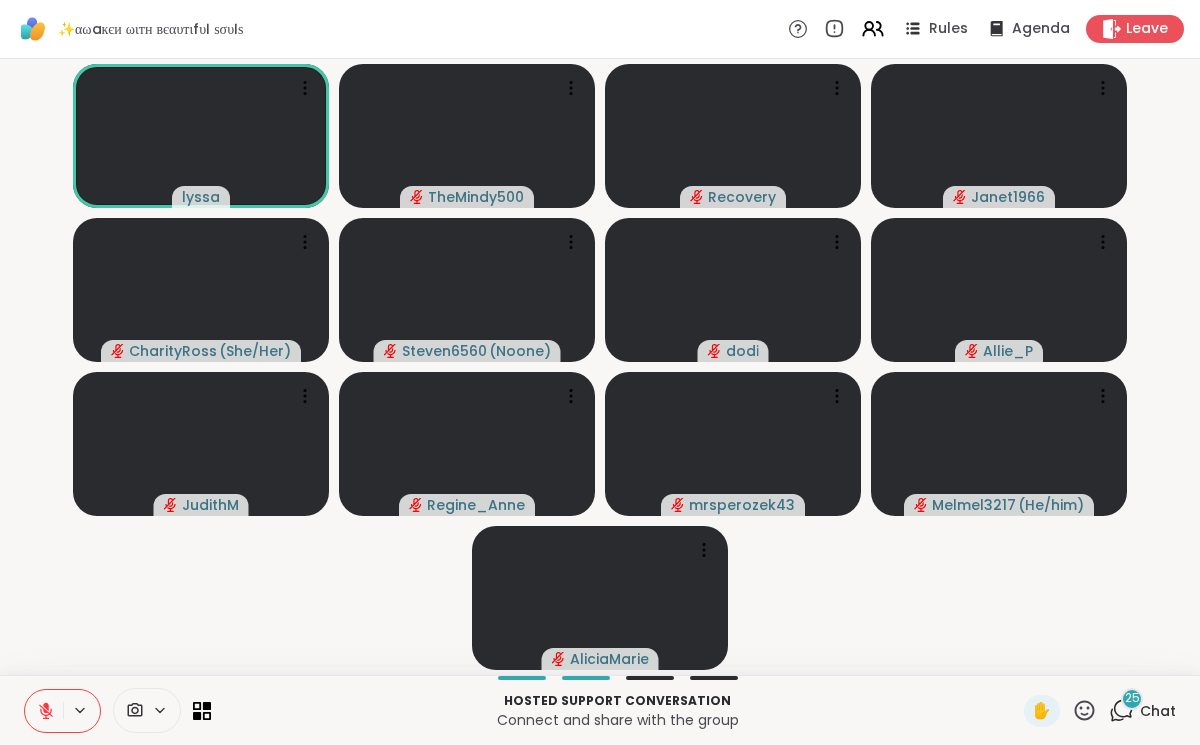 click on "25" at bounding box center (1132, 699) 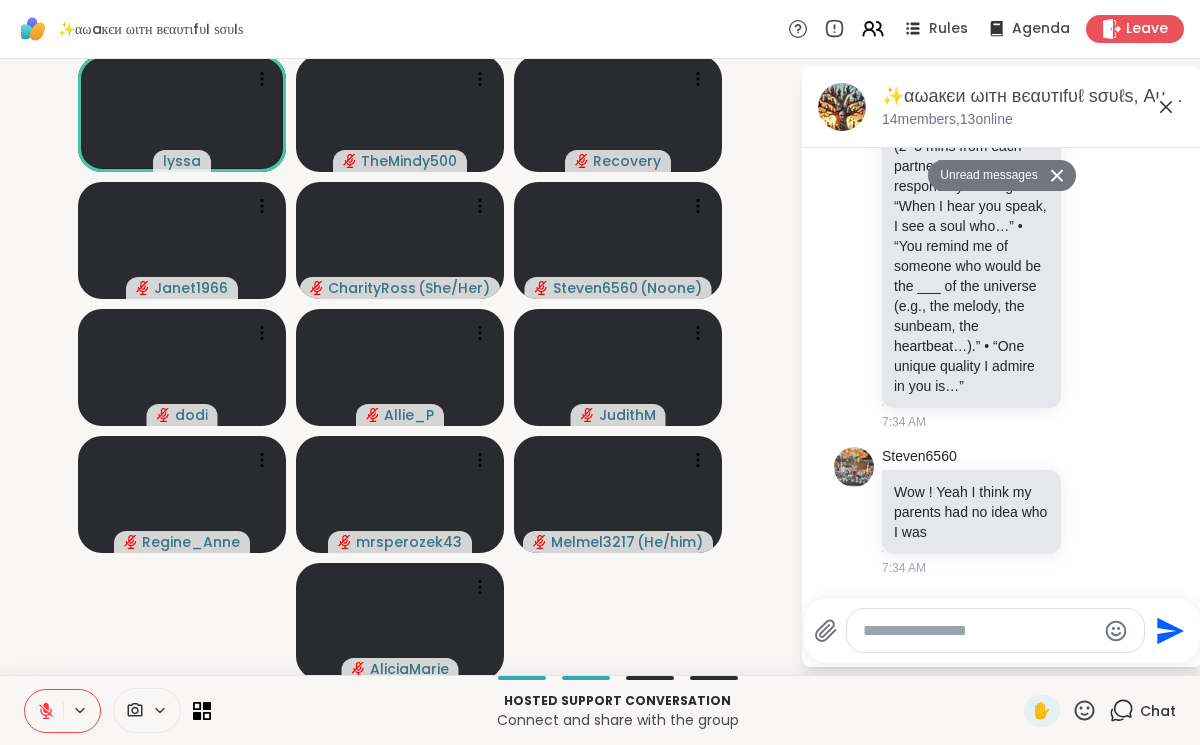 scroll, scrollTop: 6182, scrollLeft: 0, axis: vertical 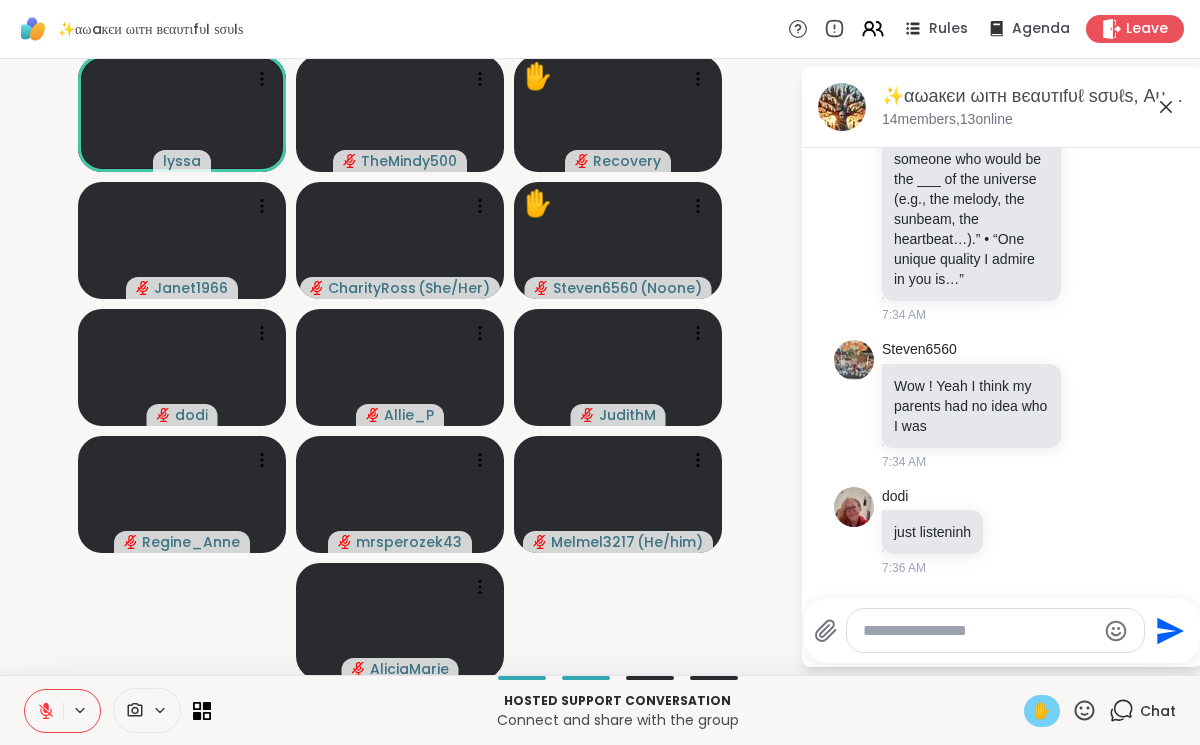 click on "✋" at bounding box center [1042, 711] 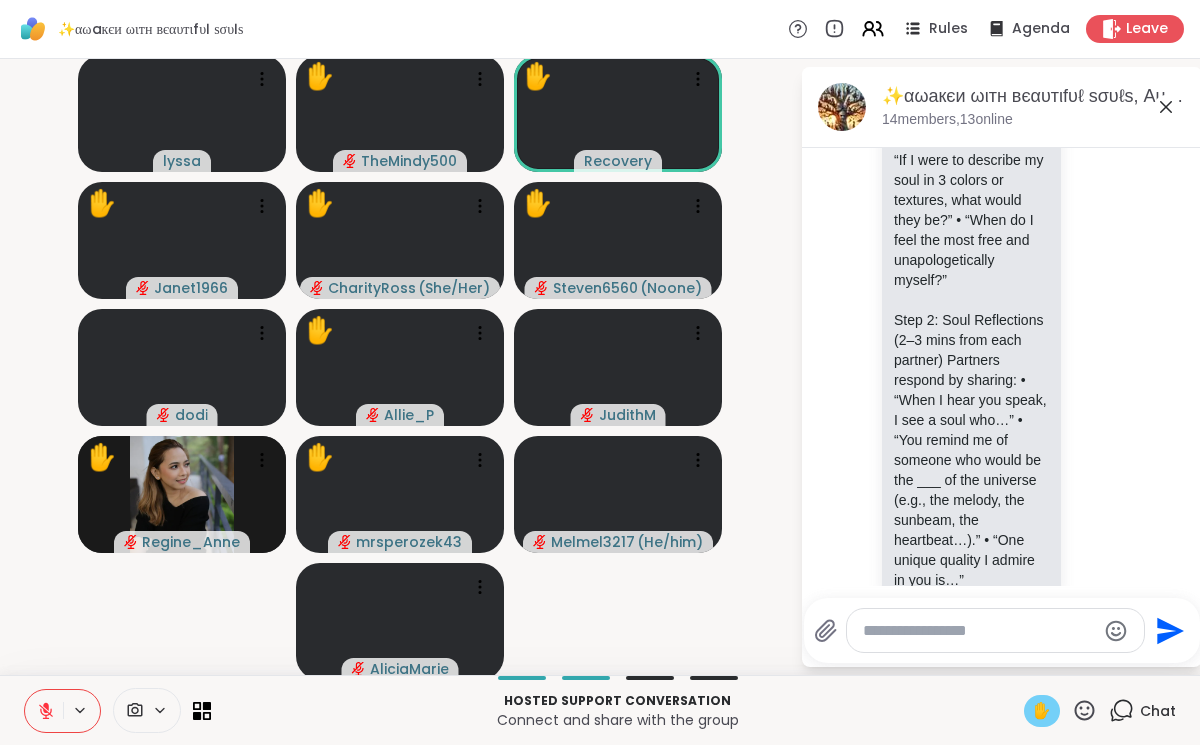 scroll, scrollTop: 5739, scrollLeft: 0, axis: vertical 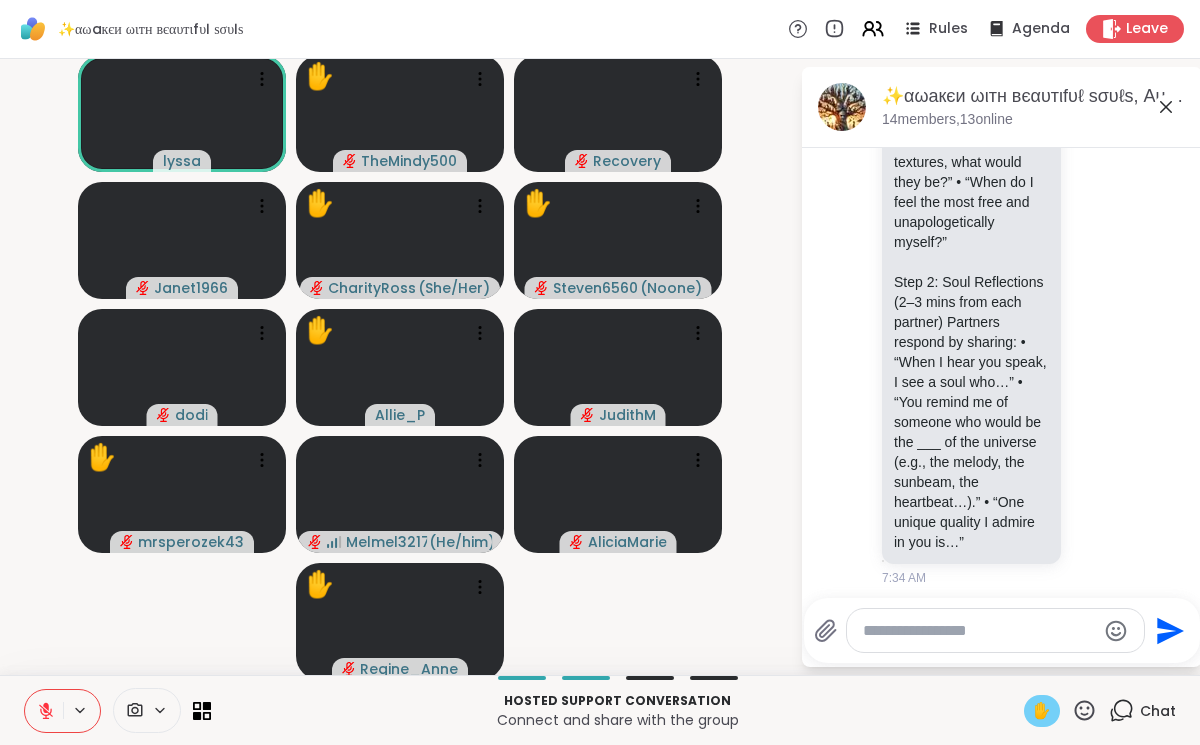 click at bounding box center (44, 711) 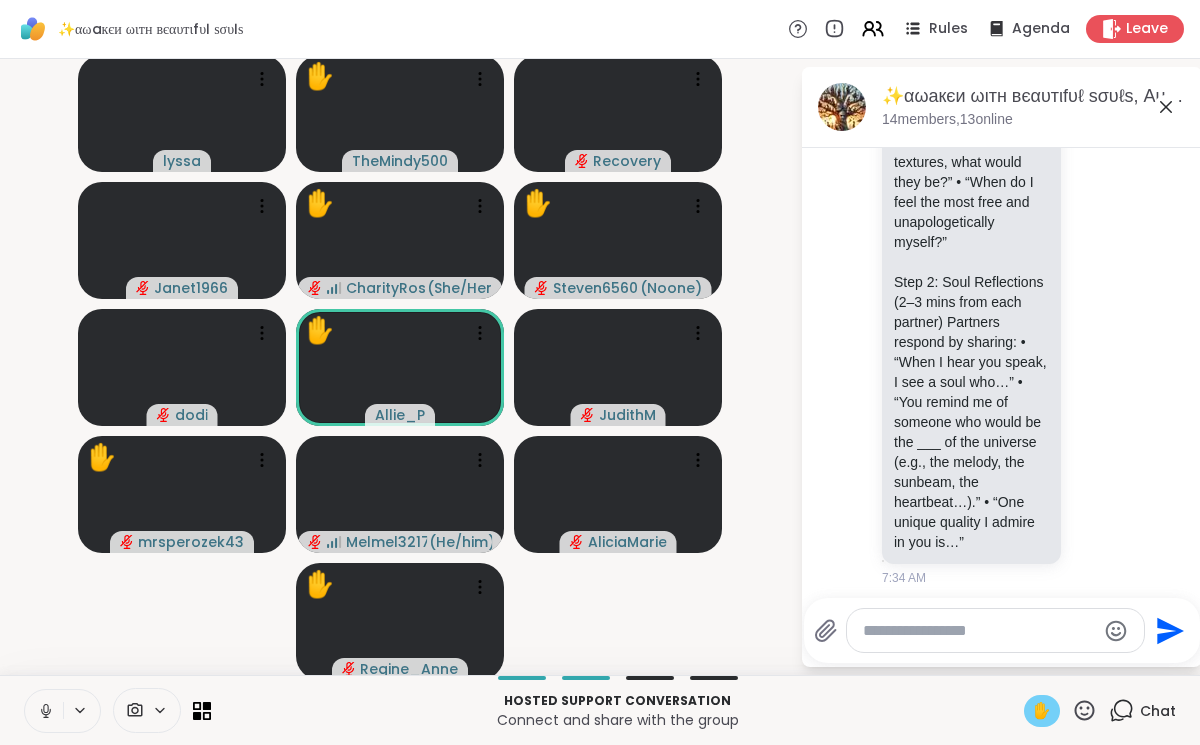 click at bounding box center [44, 711] 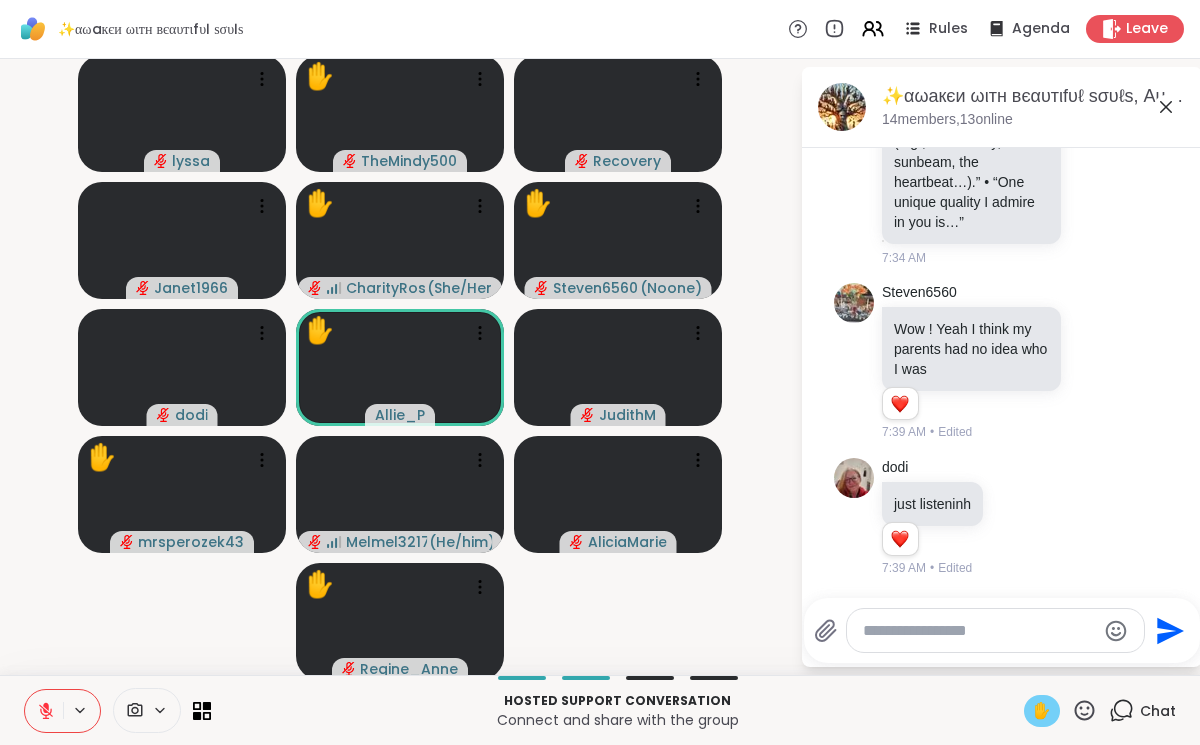 scroll, scrollTop: 6099, scrollLeft: 0, axis: vertical 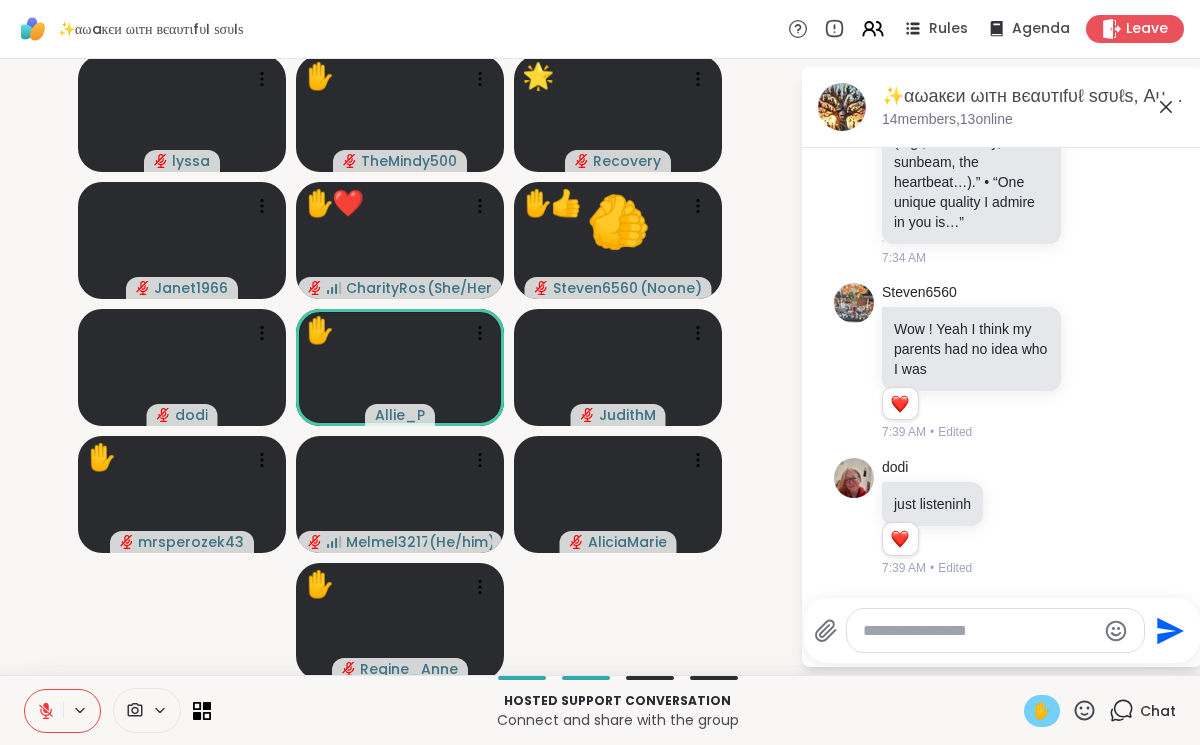 click 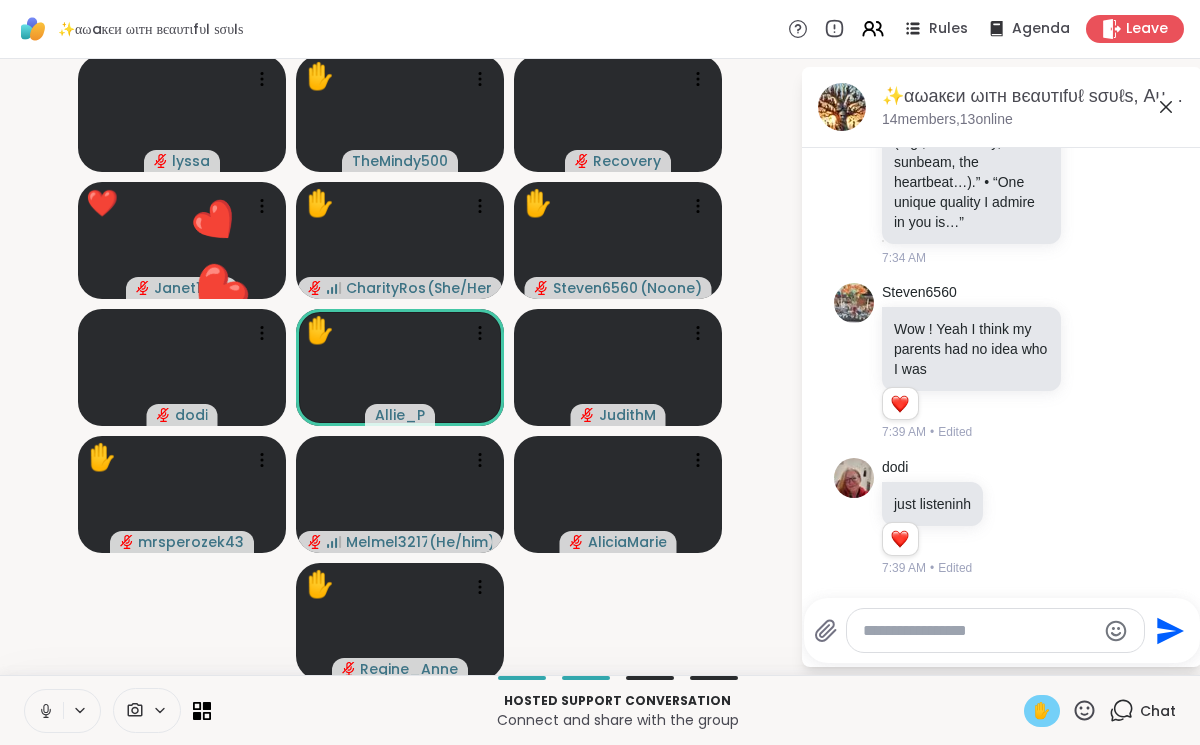 click at bounding box center (44, 711) 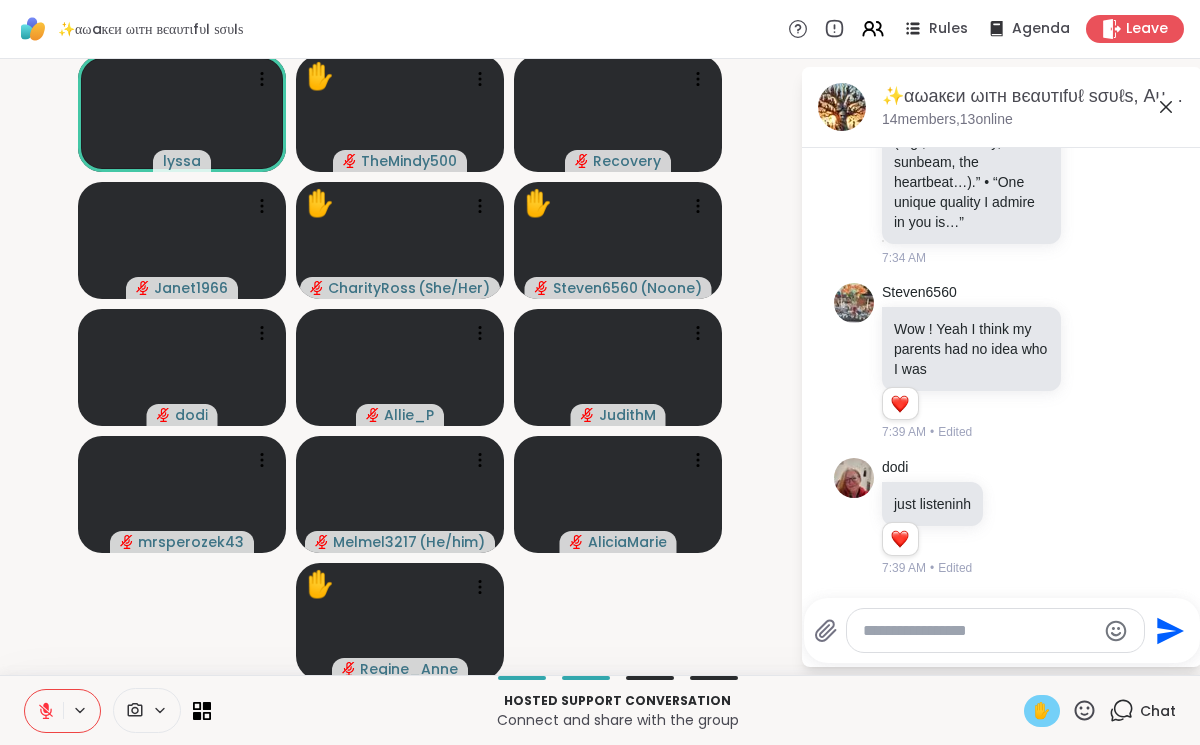 click on "✋" at bounding box center (1042, 711) 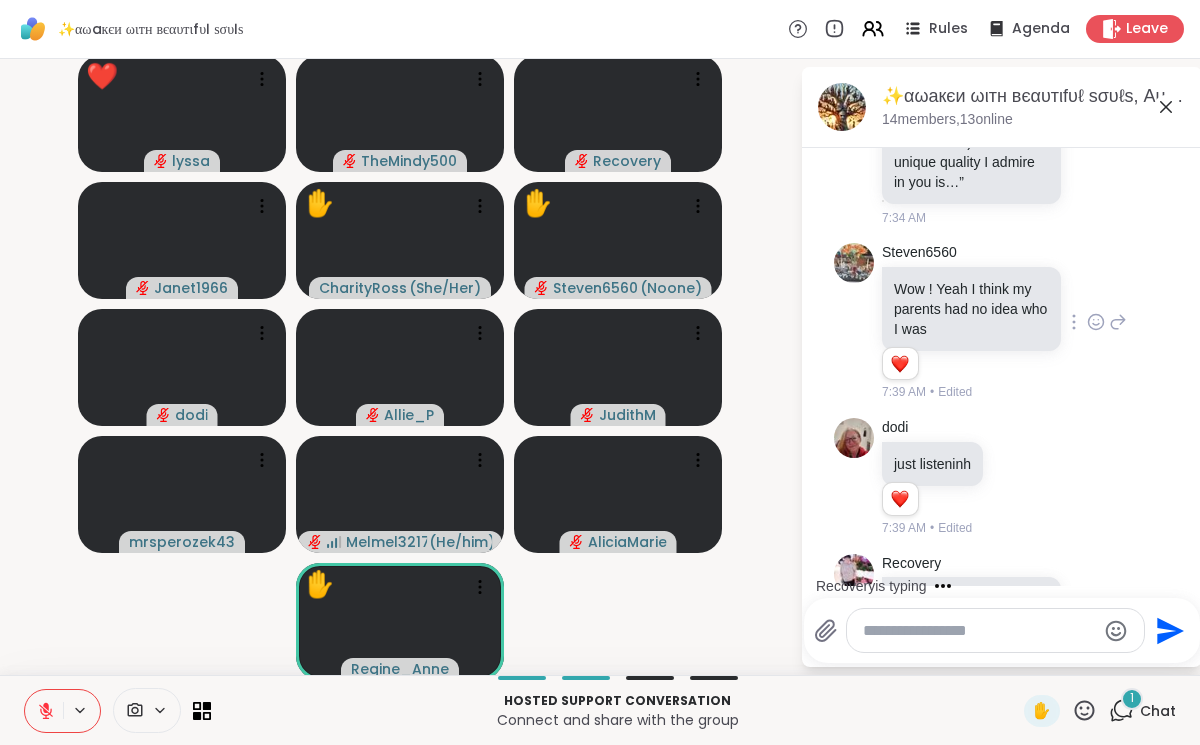 scroll, scrollTop: 6445, scrollLeft: 0, axis: vertical 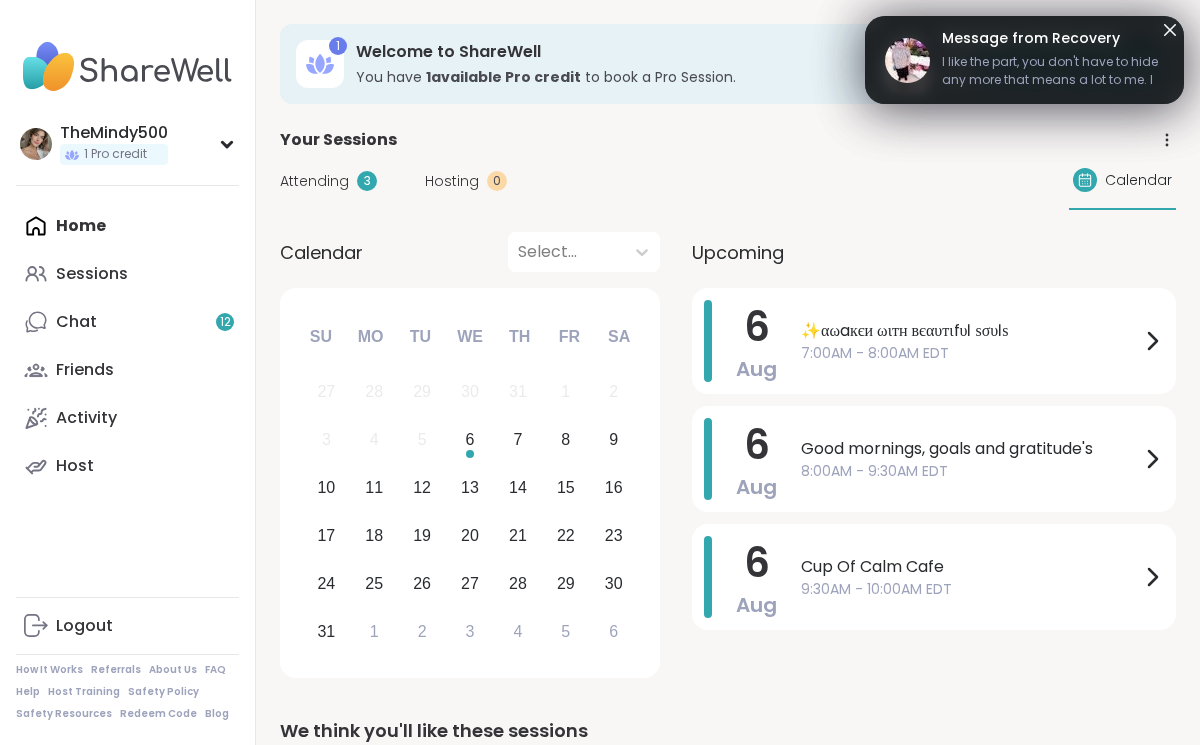 click on "3" at bounding box center (367, 181) 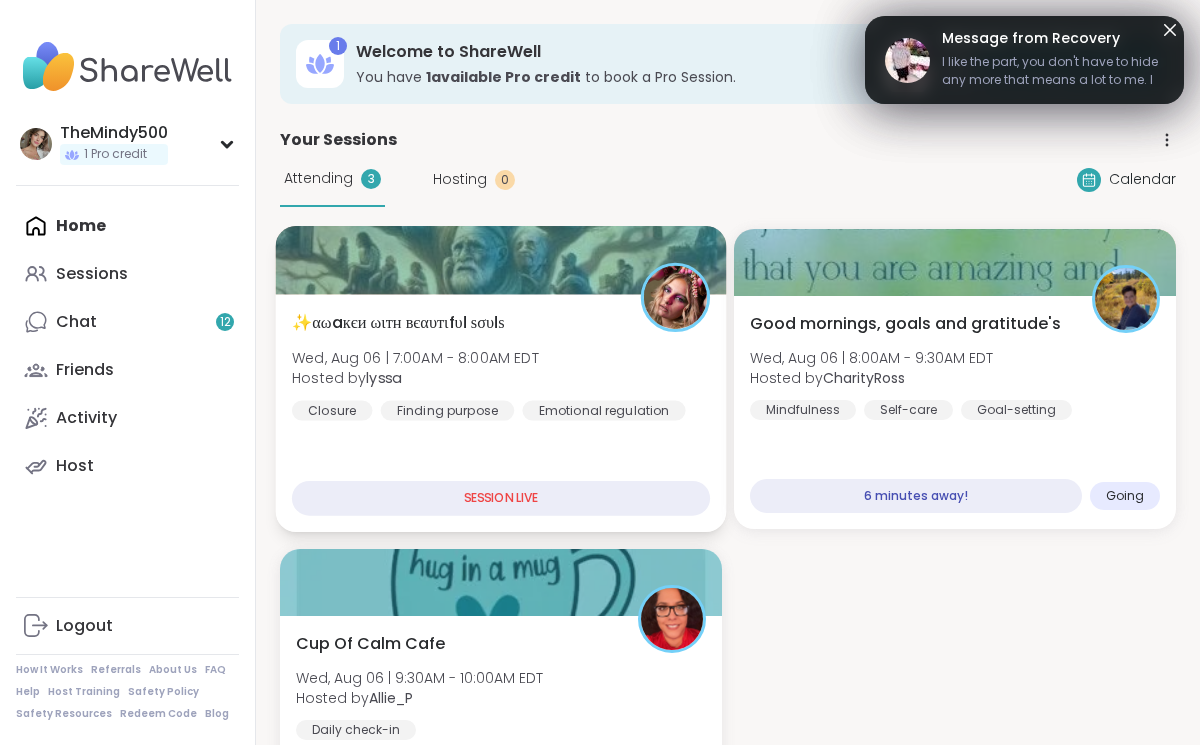 click on "✨αωaкєи ωιтн вєαυтιfυℓ ѕσυℓѕ Wed, Aug 06 | 7:00AM - 8:00AM EDT Hosted by  lyssa Closure Finding purpose Emotional regulation" at bounding box center (501, 366) 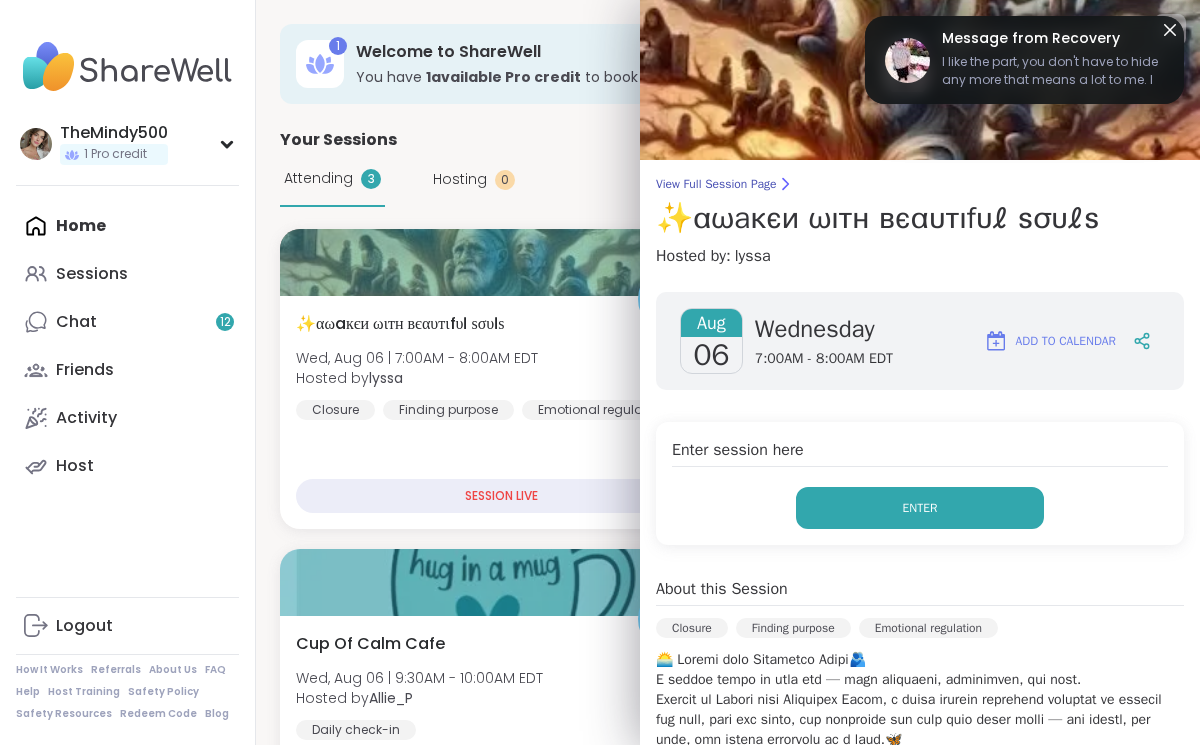 click on "Enter" at bounding box center [920, 508] 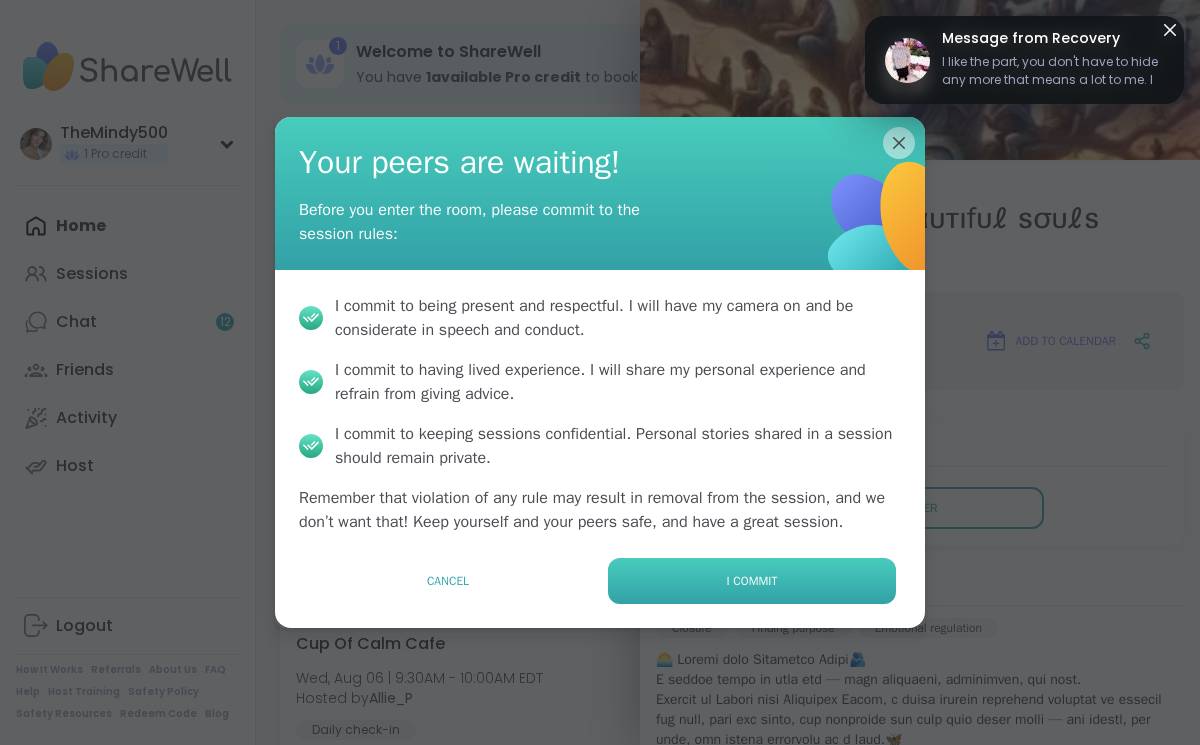 click on "I commit" at bounding box center [752, 581] 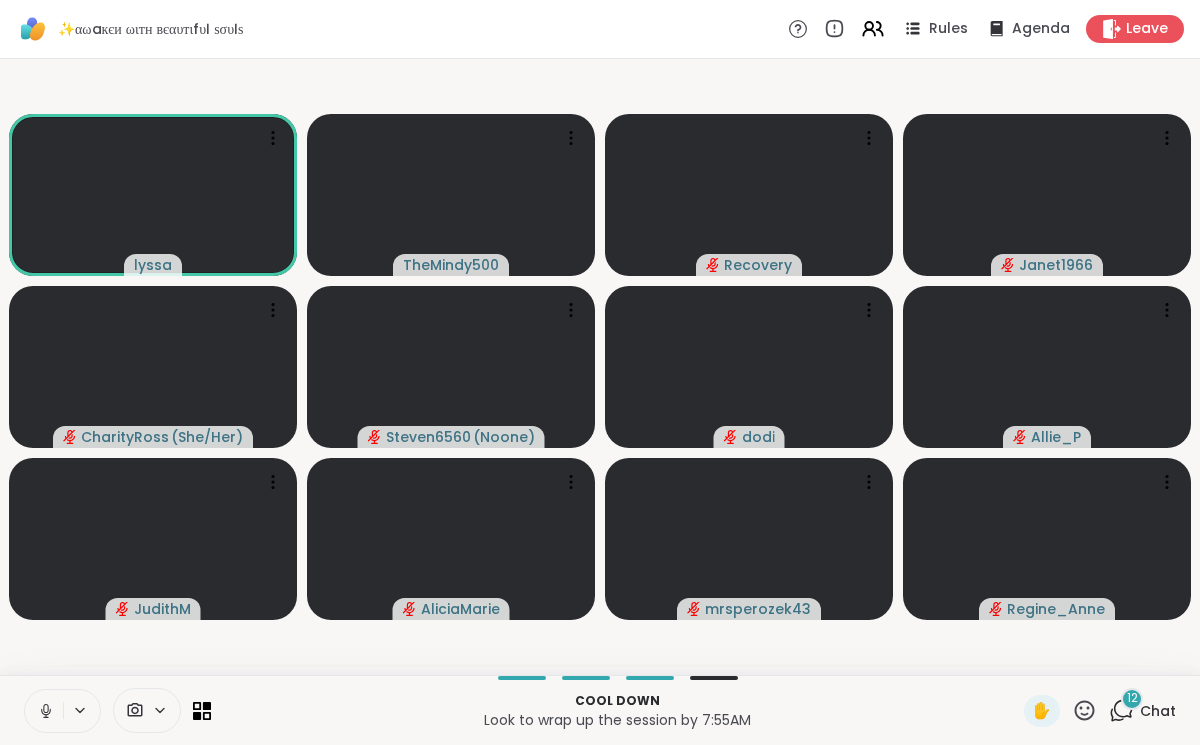 click at bounding box center [44, 711] 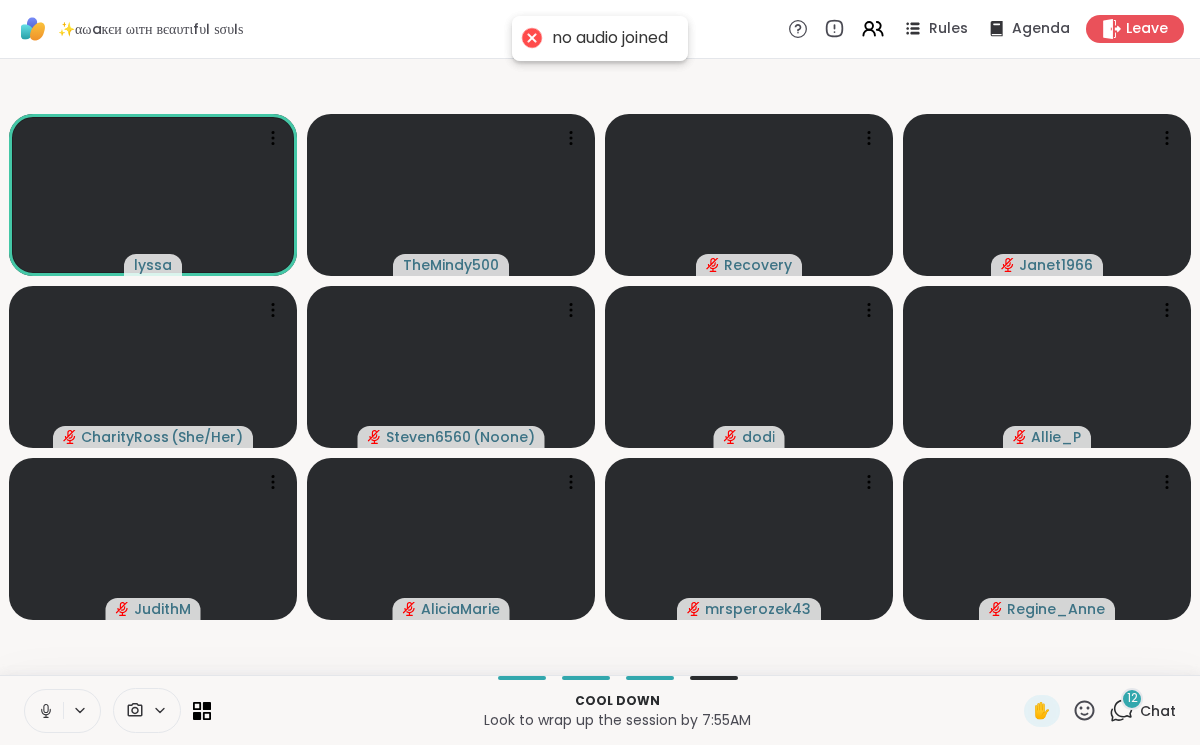click 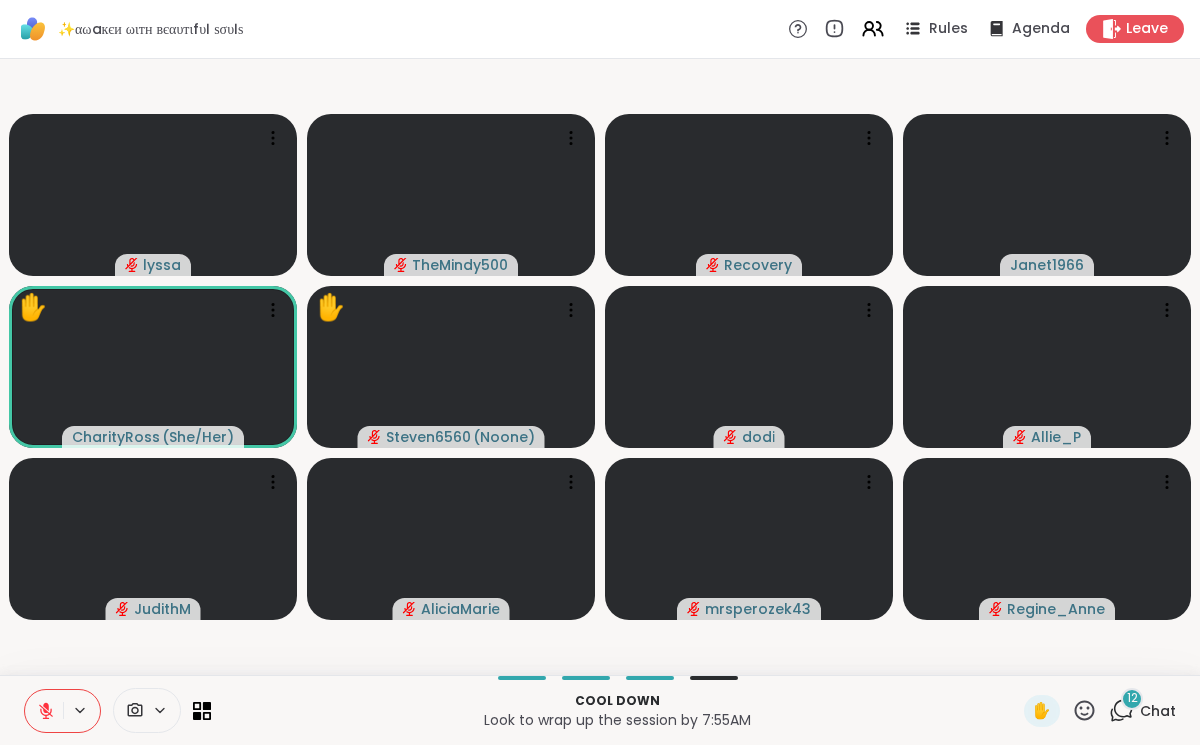 click on "Chat" at bounding box center (1158, 711) 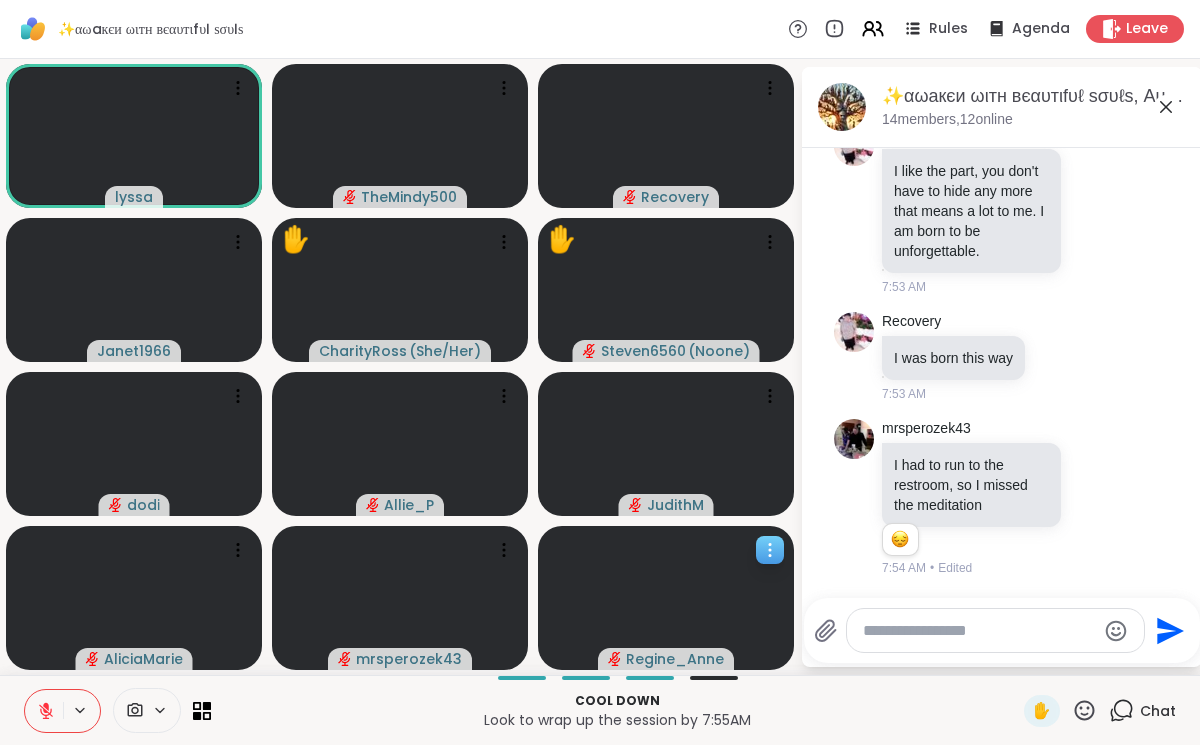 scroll, scrollTop: 8544, scrollLeft: 0, axis: vertical 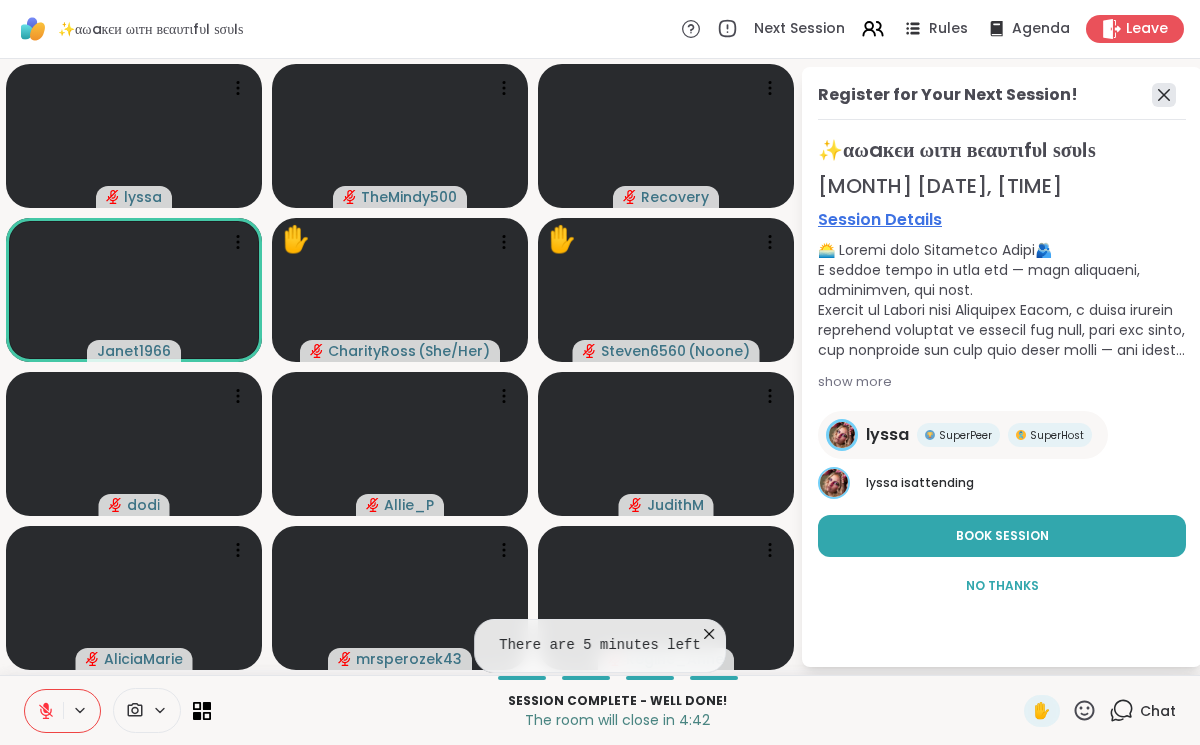 click 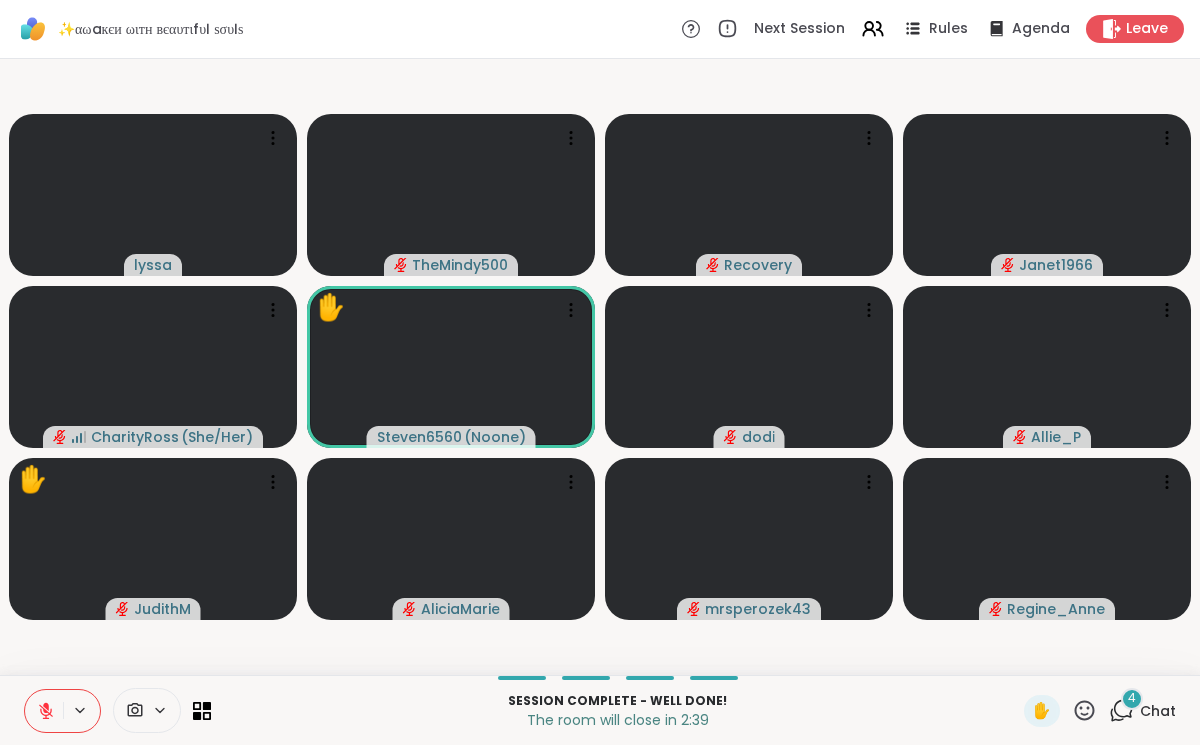 click on "4" at bounding box center [1132, 699] 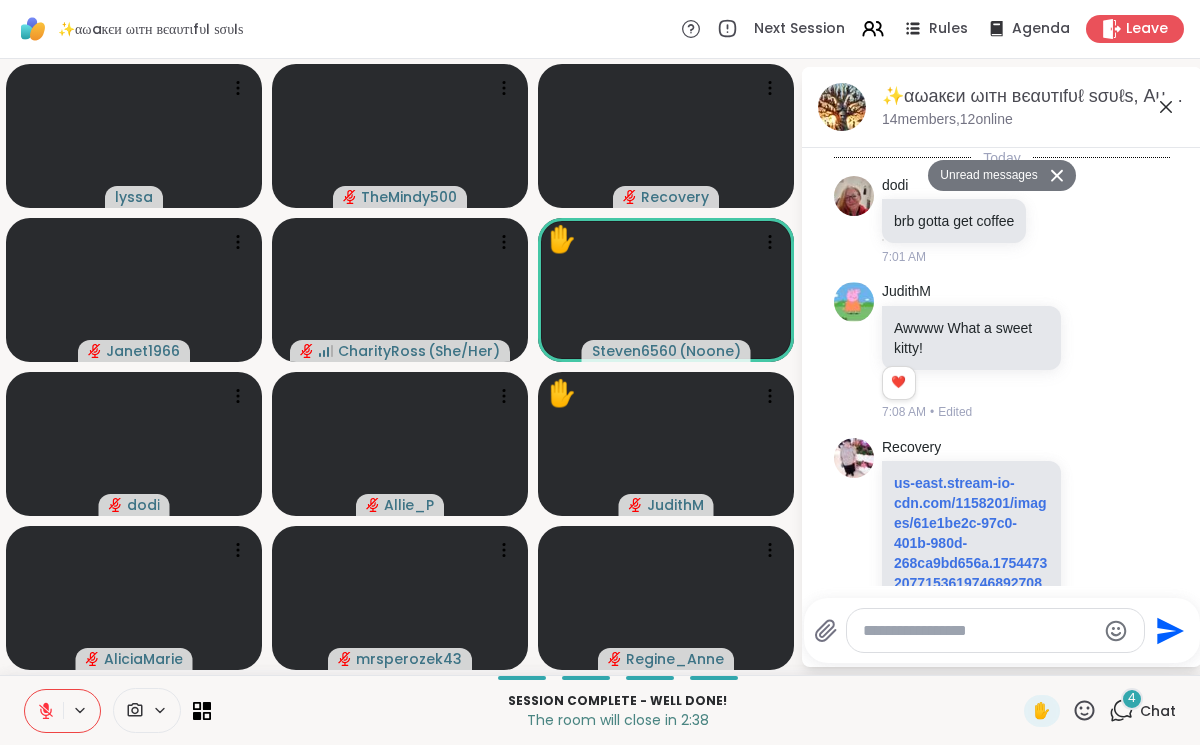 scroll, scrollTop: 9363, scrollLeft: 0, axis: vertical 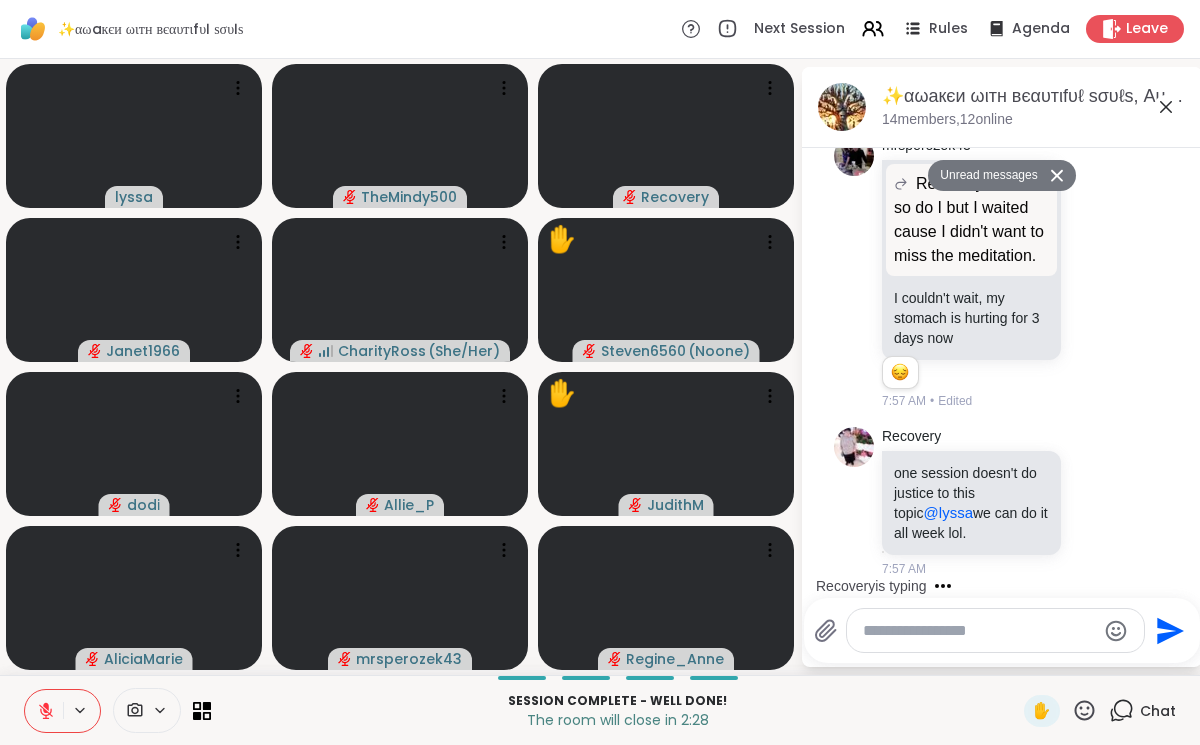 click 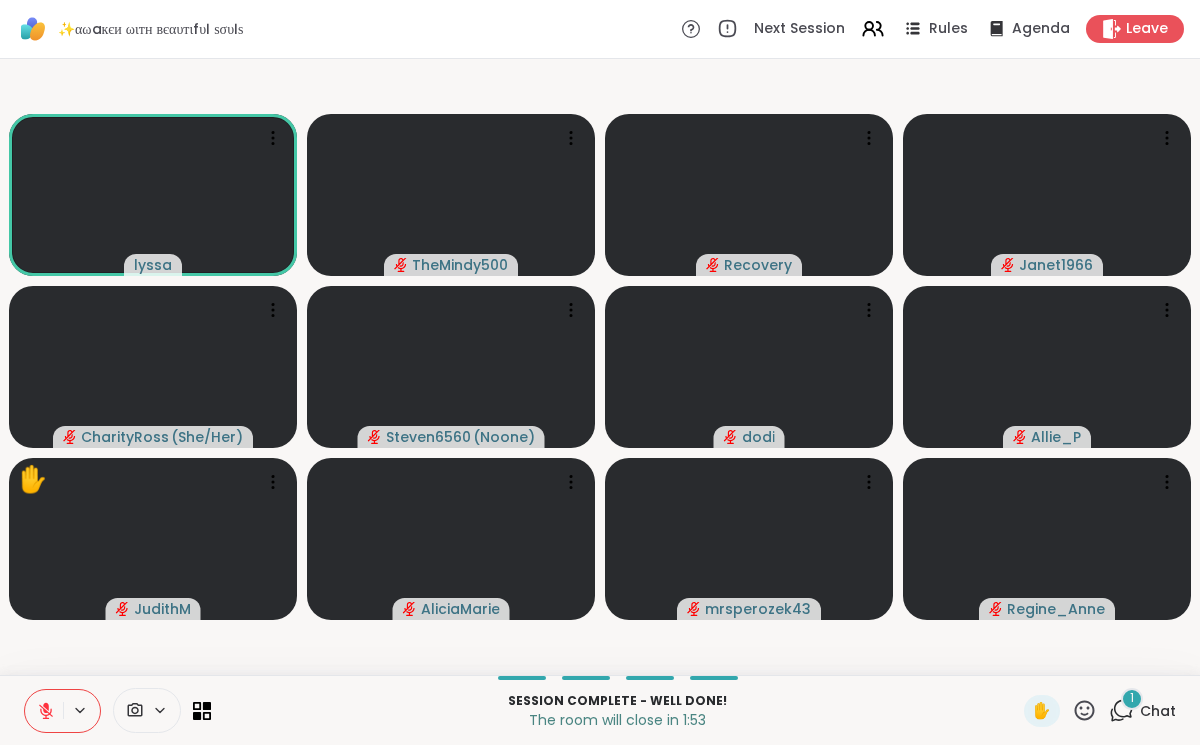 click 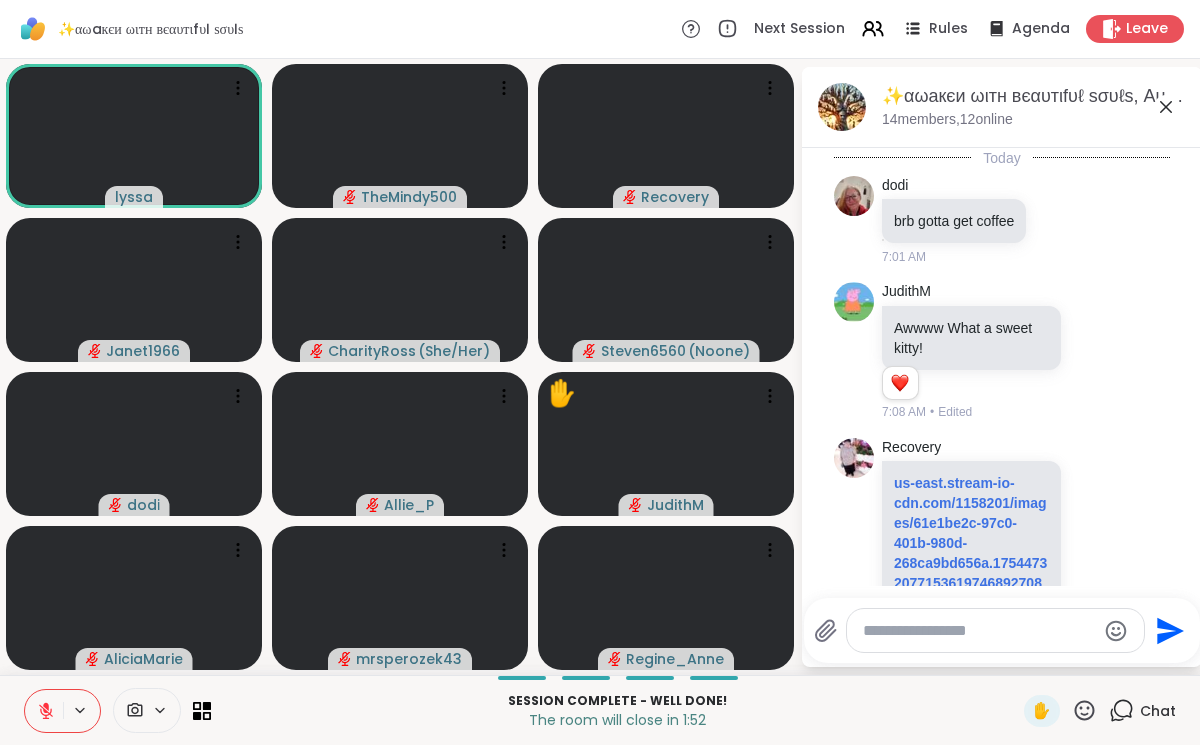 scroll, scrollTop: 9530, scrollLeft: 0, axis: vertical 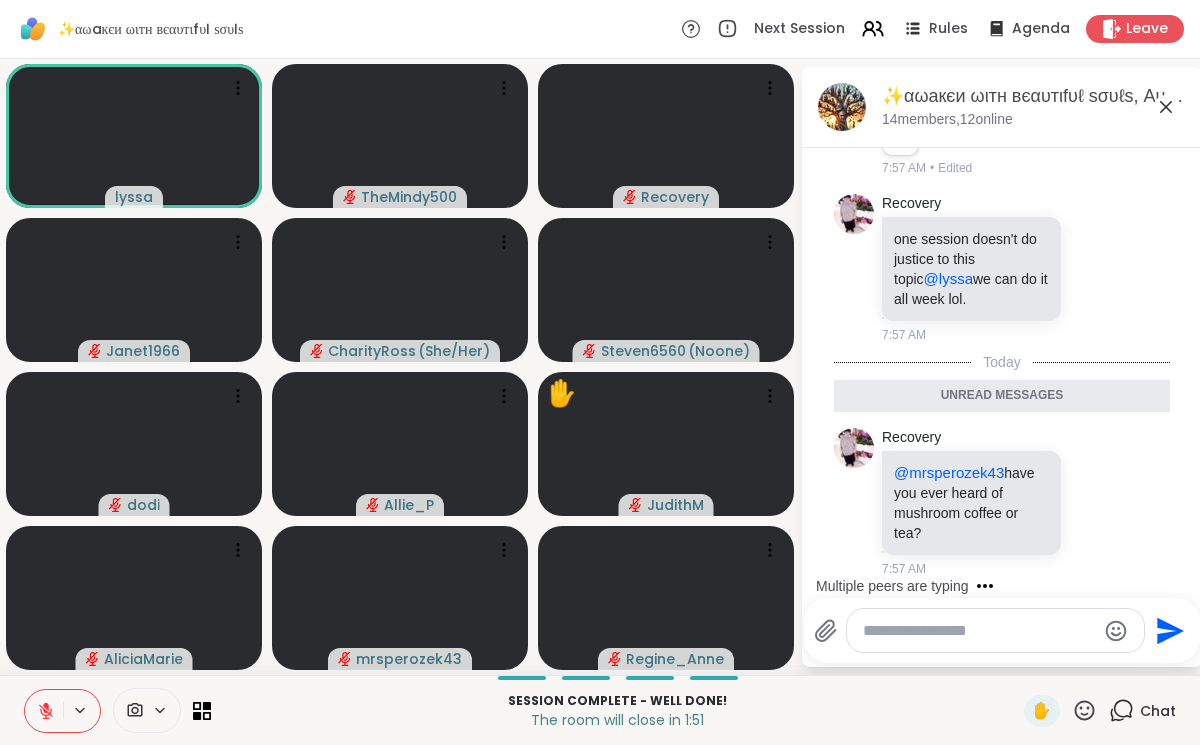click at bounding box center [979, 631] 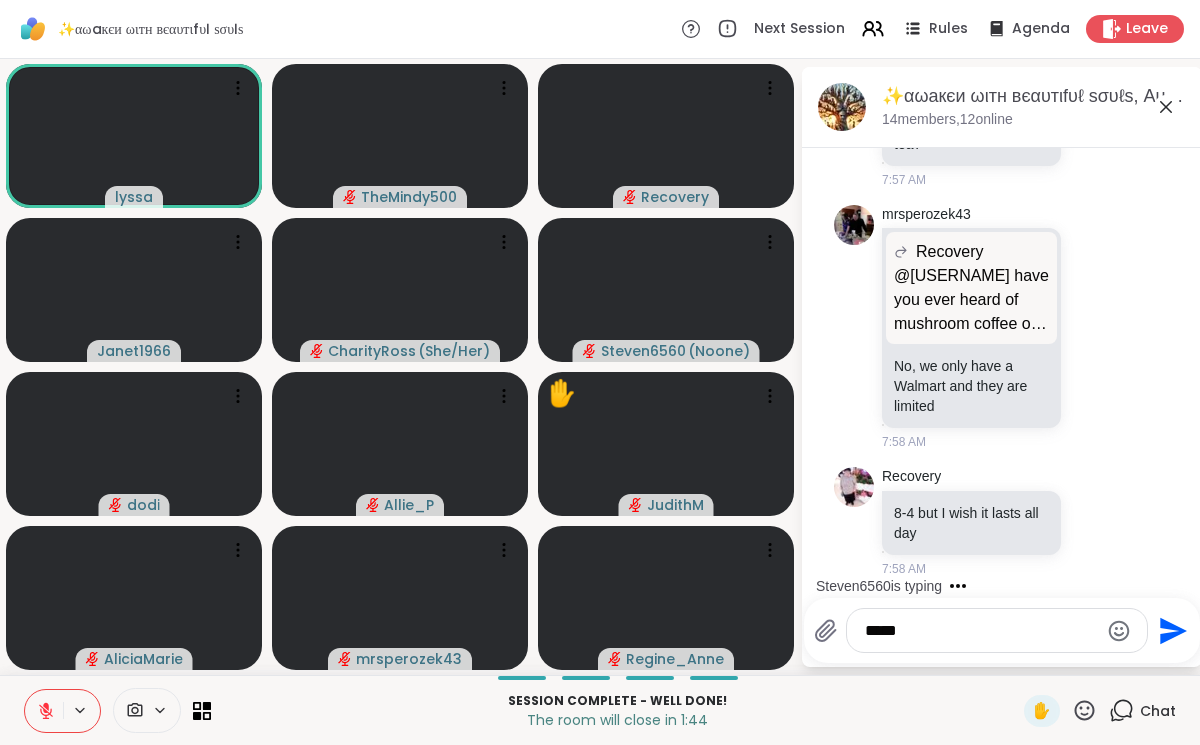 scroll, scrollTop: 9871, scrollLeft: 0, axis: vertical 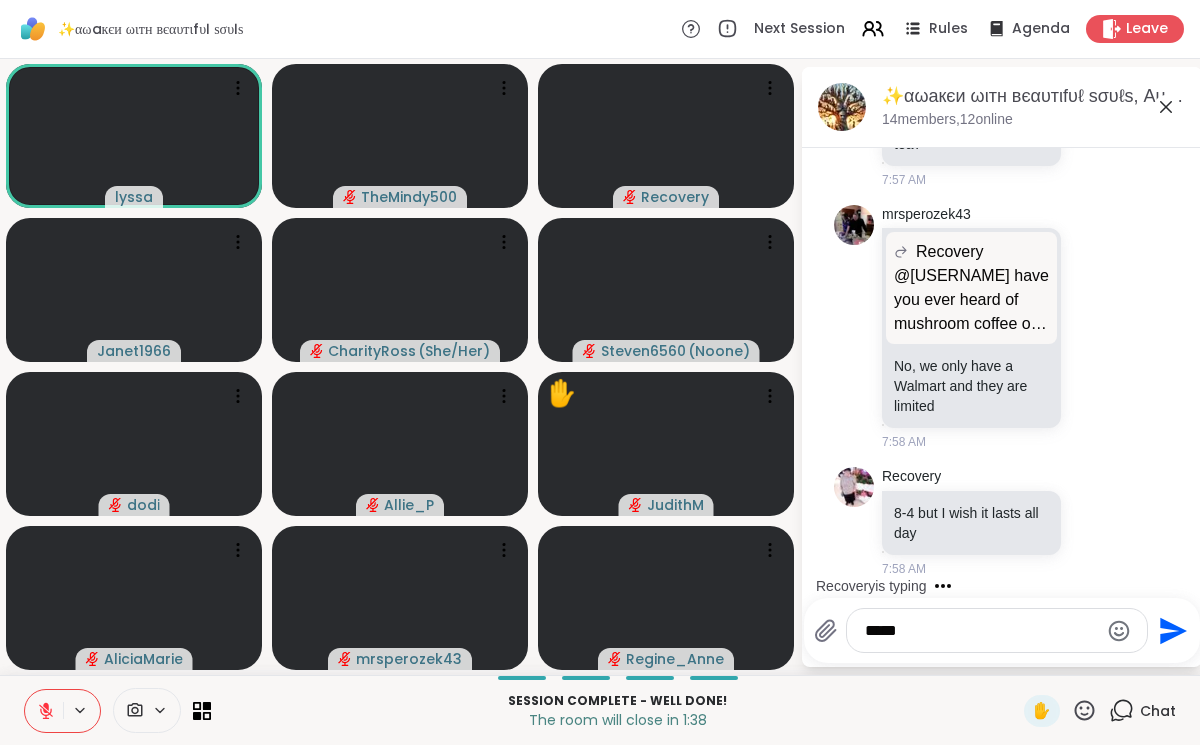 type on "******" 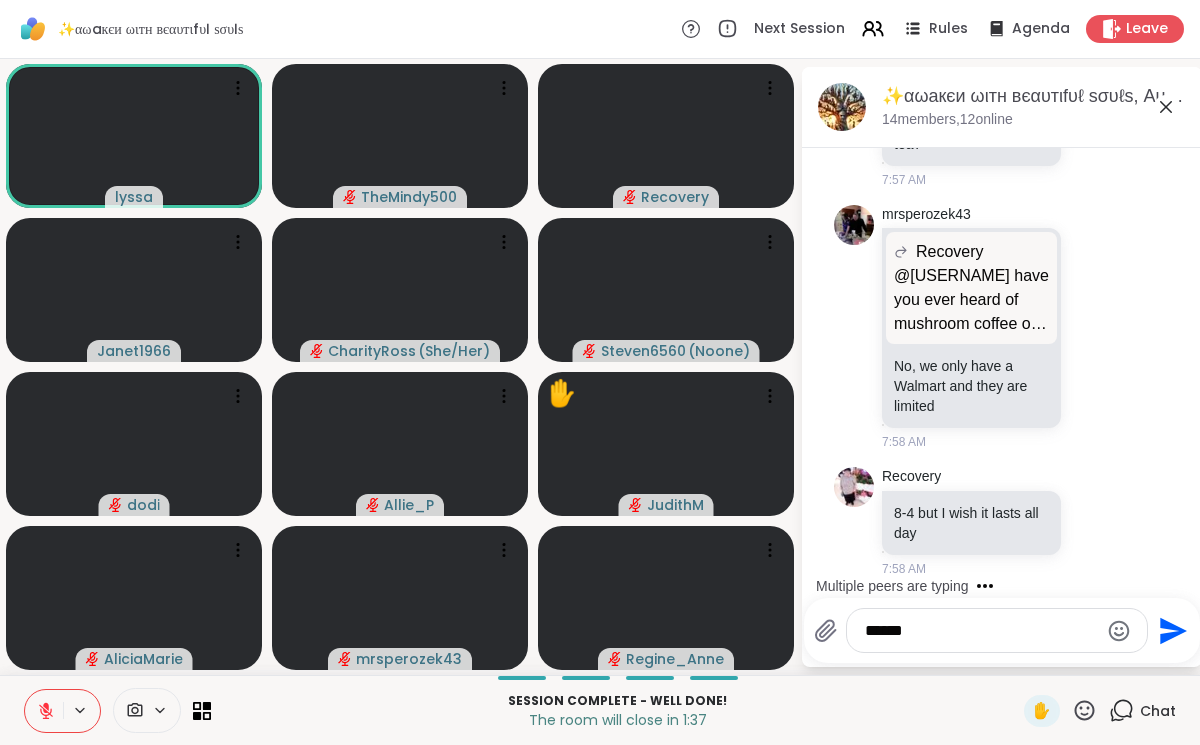 type 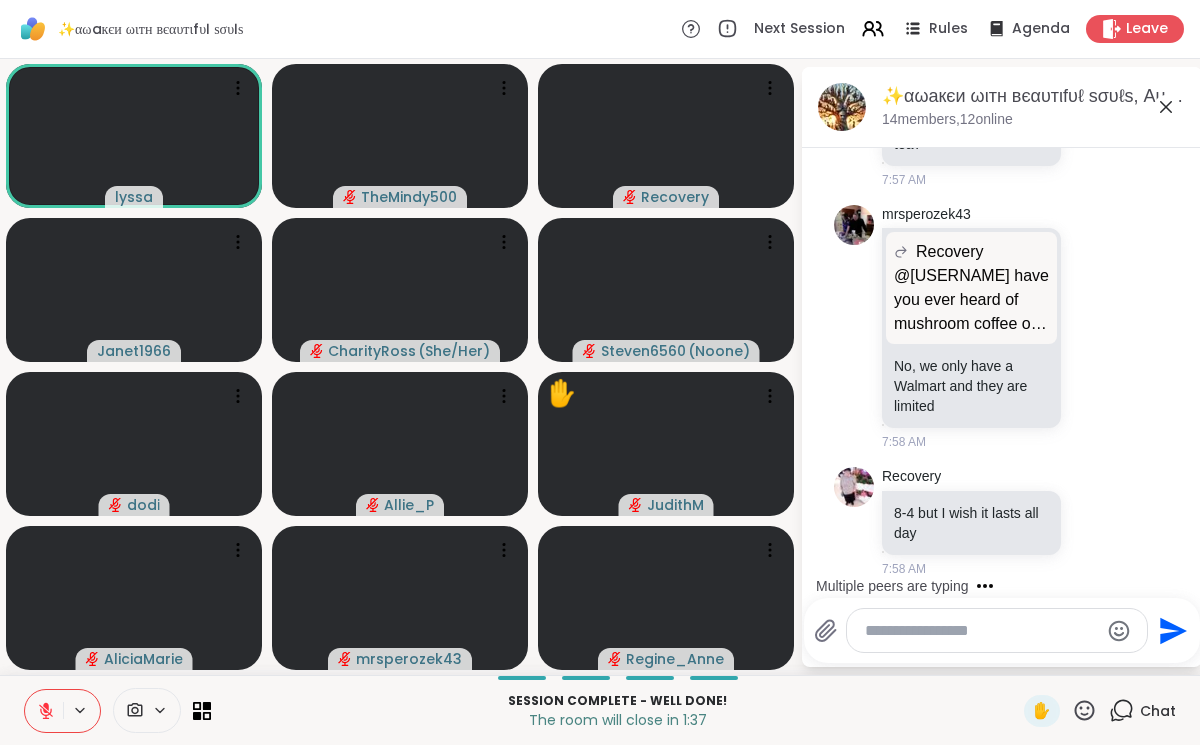 scroll, scrollTop: 9978, scrollLeft: 0, axis: vertical 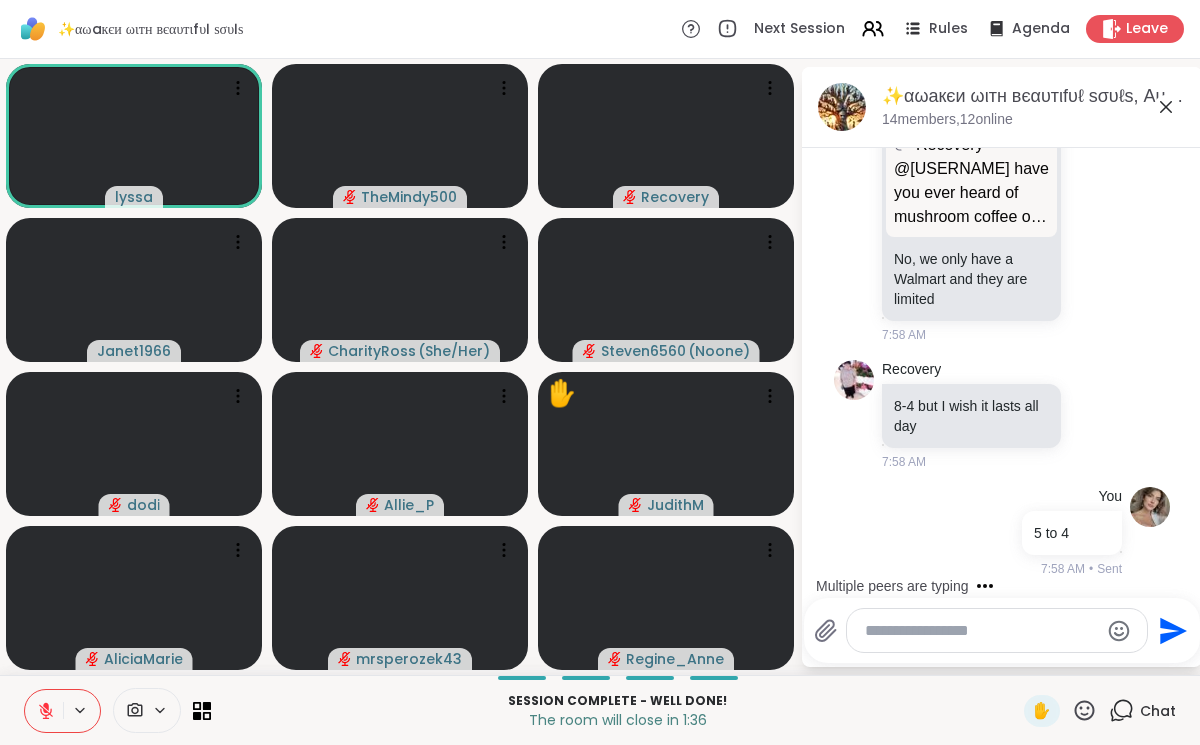 click 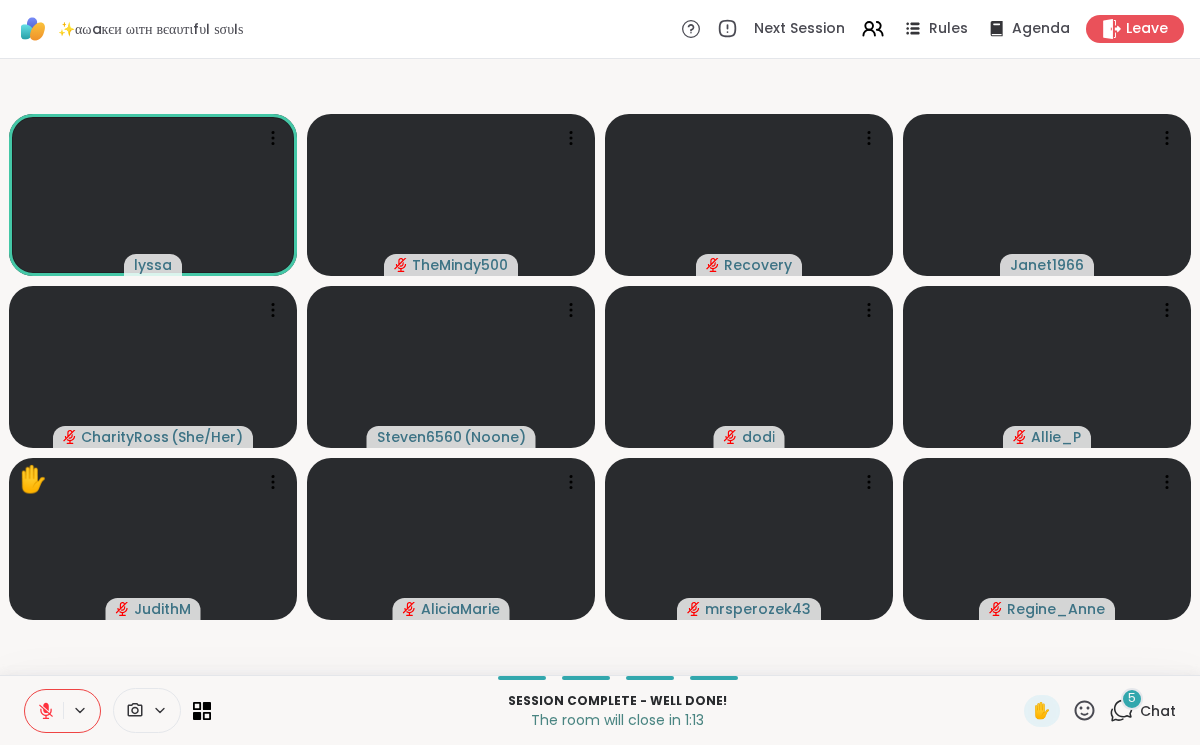 click on "5 Chat" at bounding box center (1142, 711) 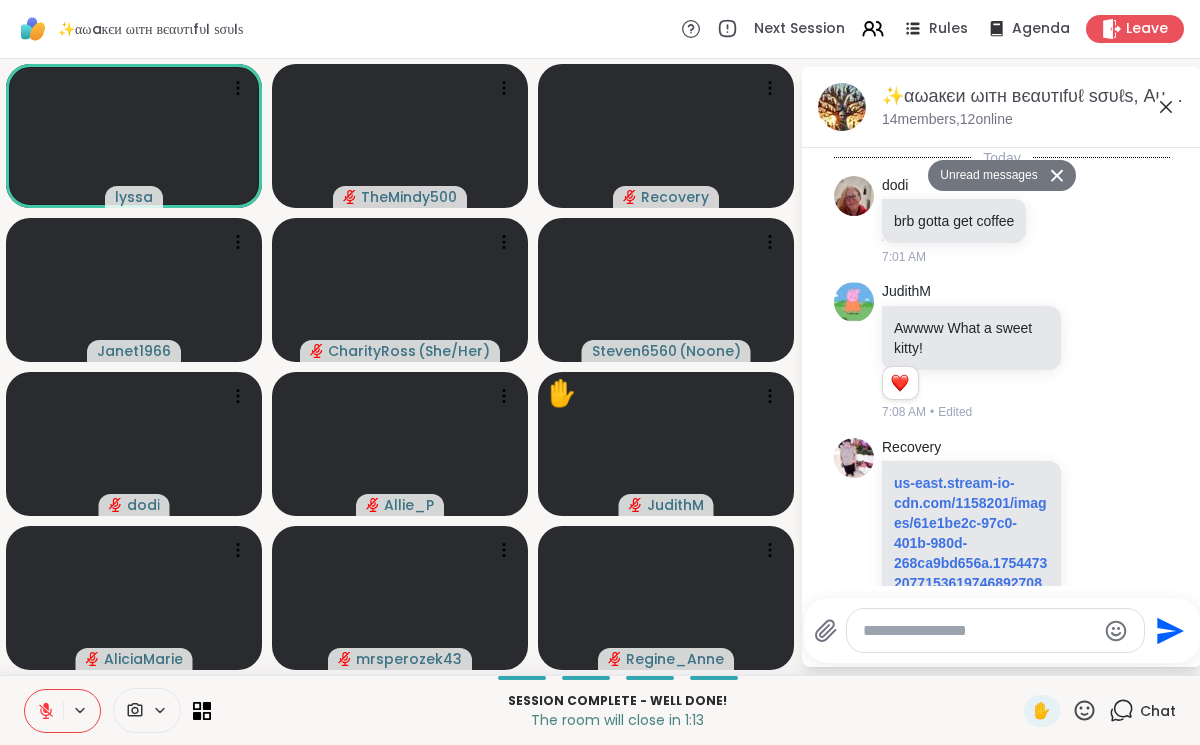 scroll, scrollTop: 10606, scrollLeft: 0, axis: vertical 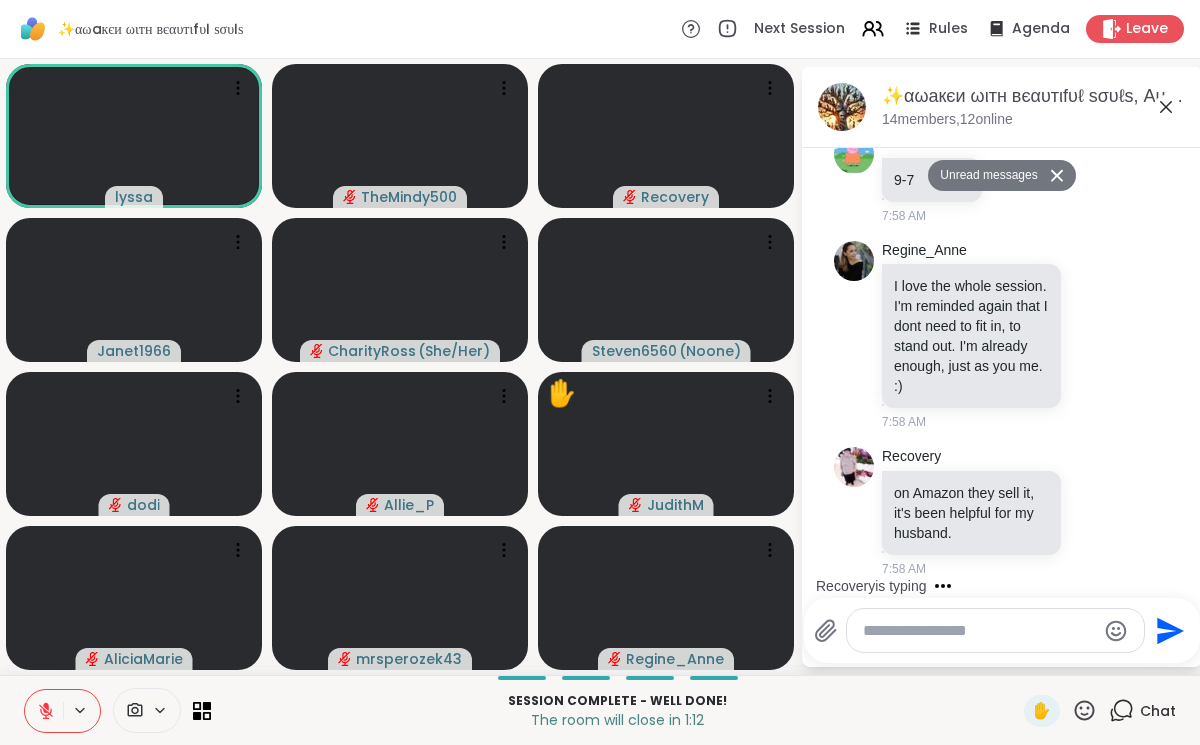 click 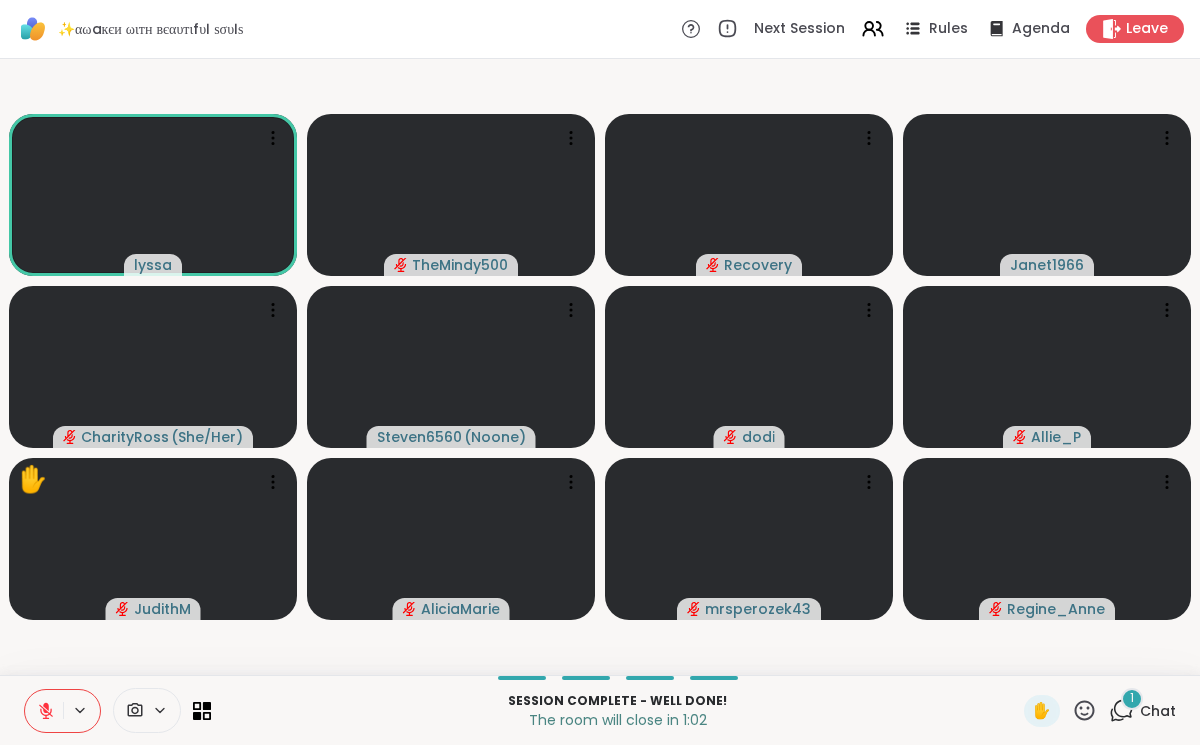 click 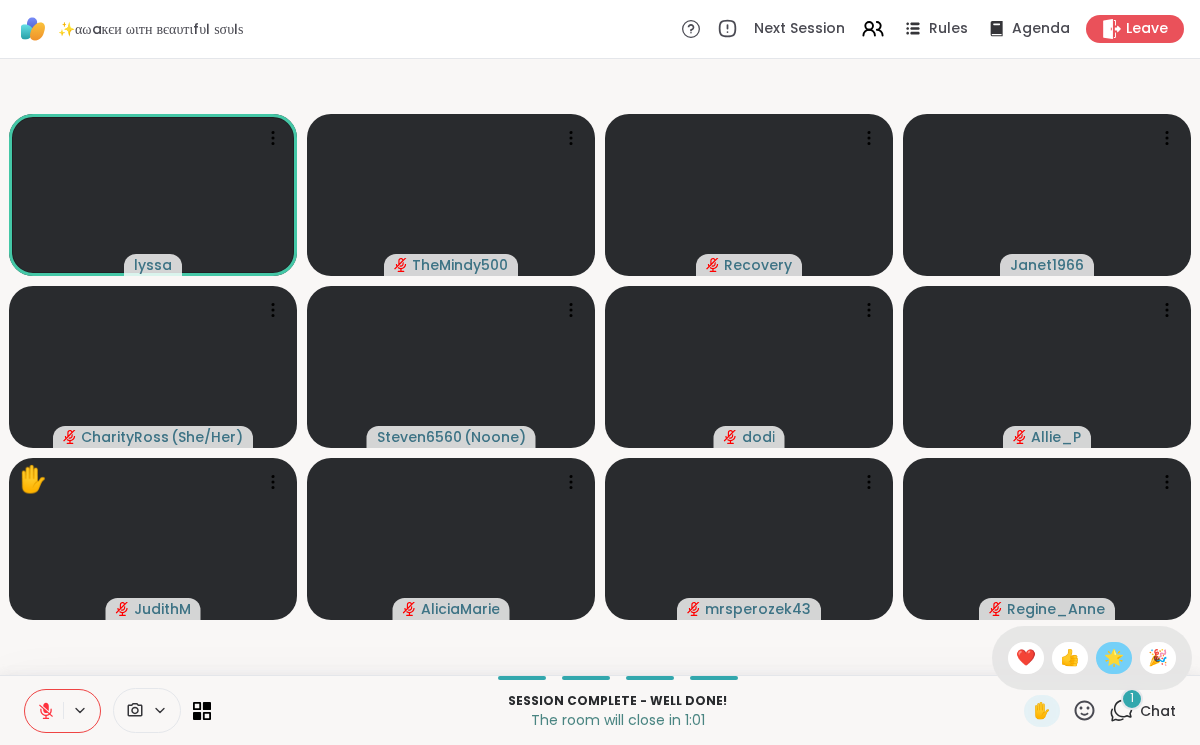 click on "🌟" at bounding box center [1114, 658] 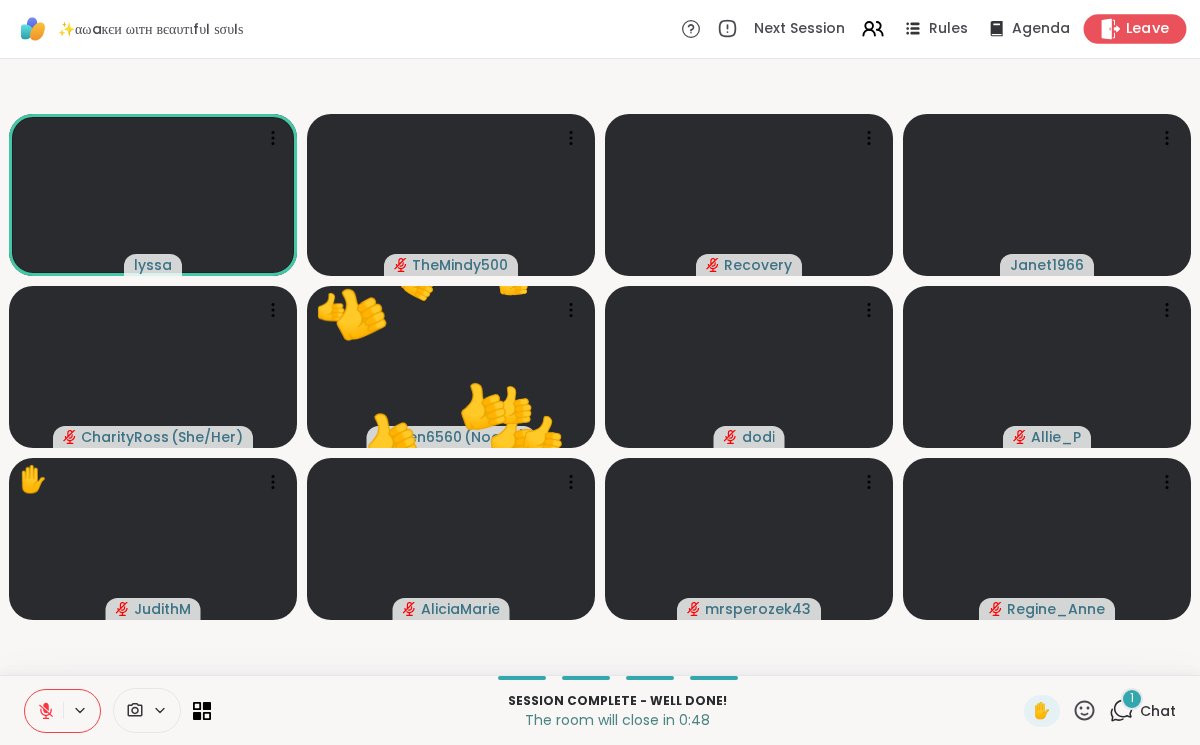 click on "Leave" at bounding box center (1148, 29) 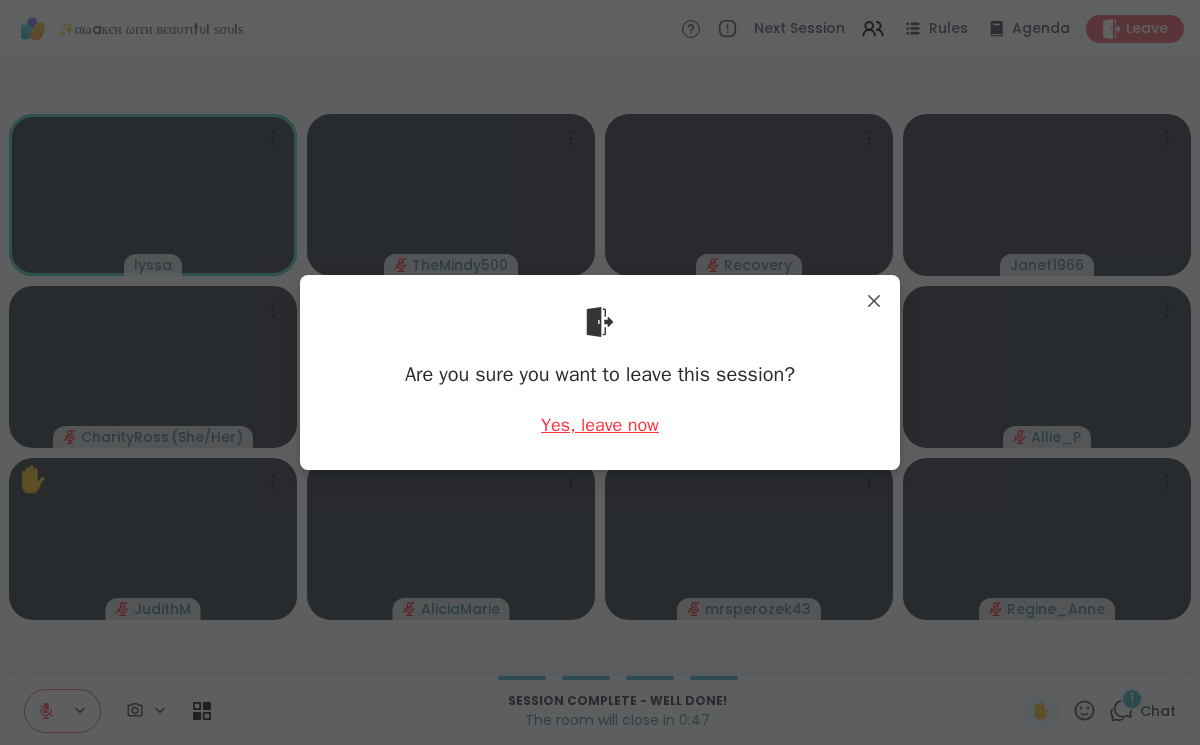 click on "Yes, leave now" at bounding box center (600, 425) 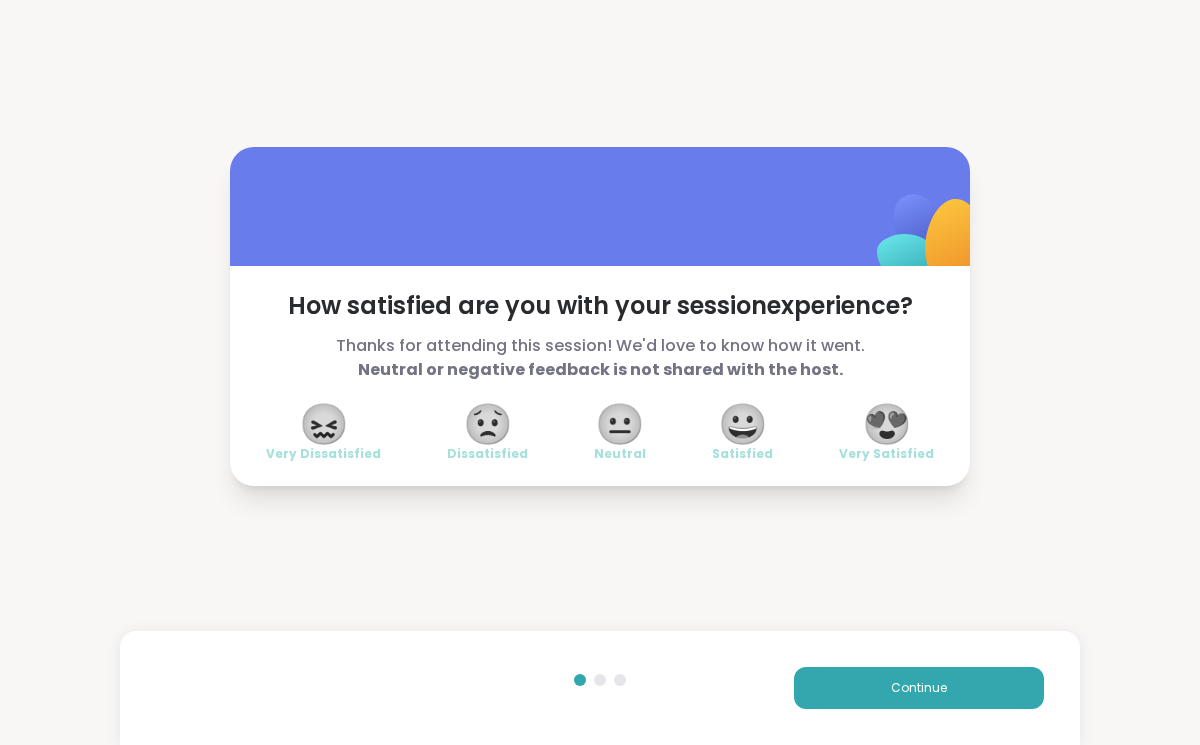 click on "😍" at bounding box center [887, 424] 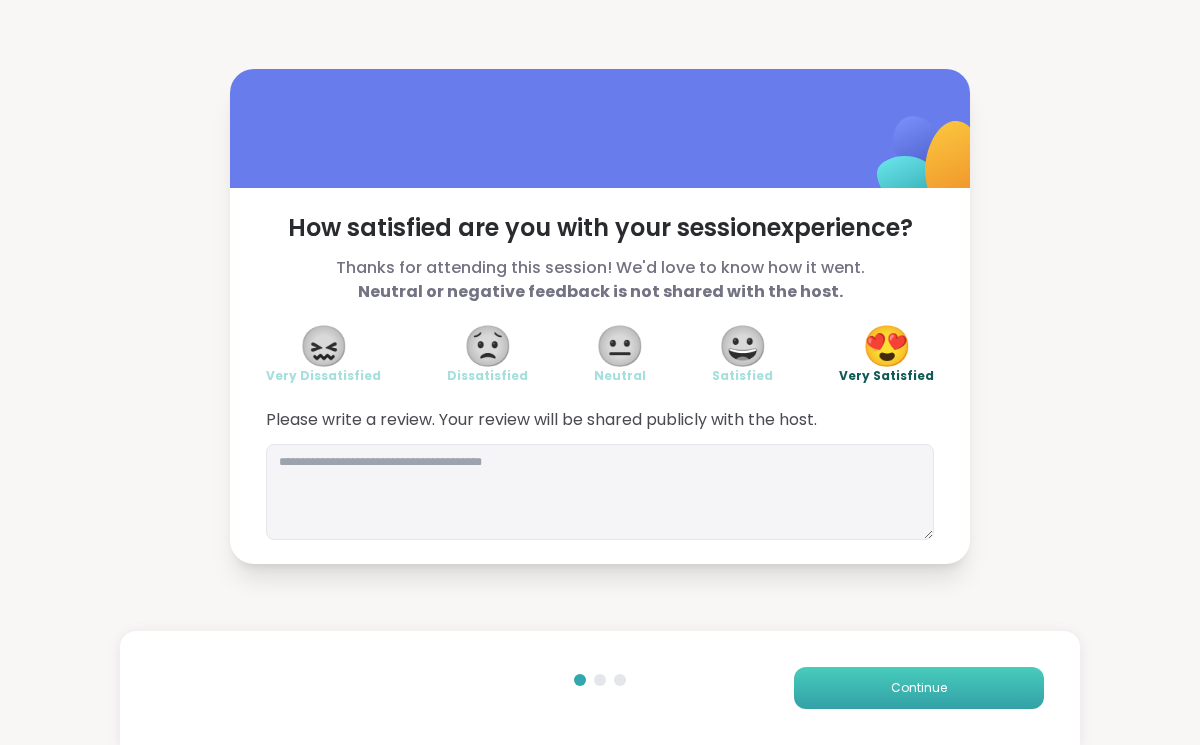 click on "Continue" at bounding box center (919, 688) 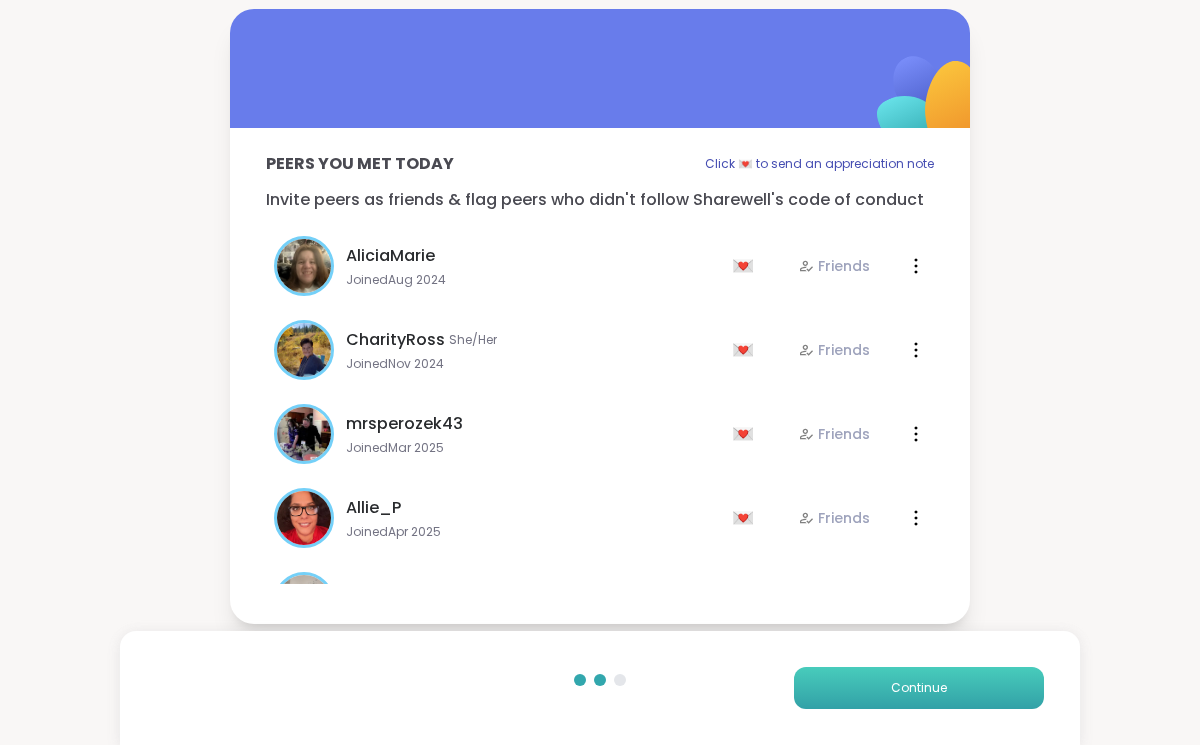 click on "Continue" at bounding box center [919, 688] 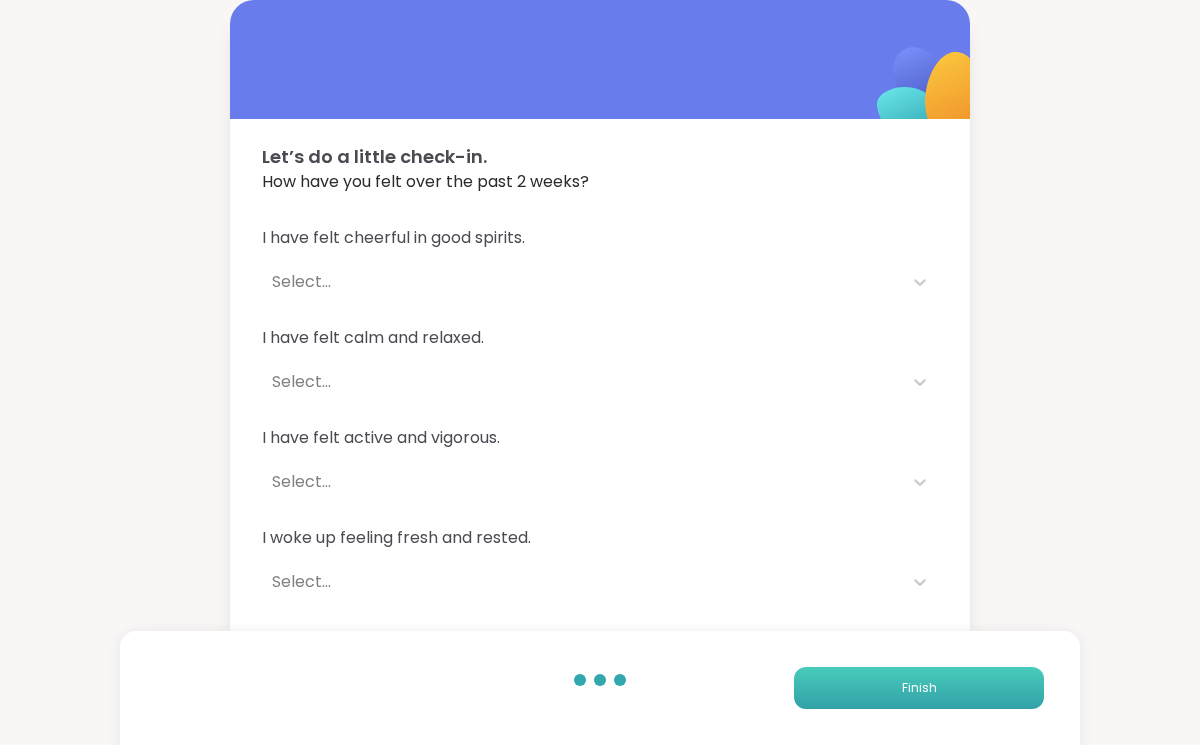 click on "Finish" at bounding box center [919, 688] 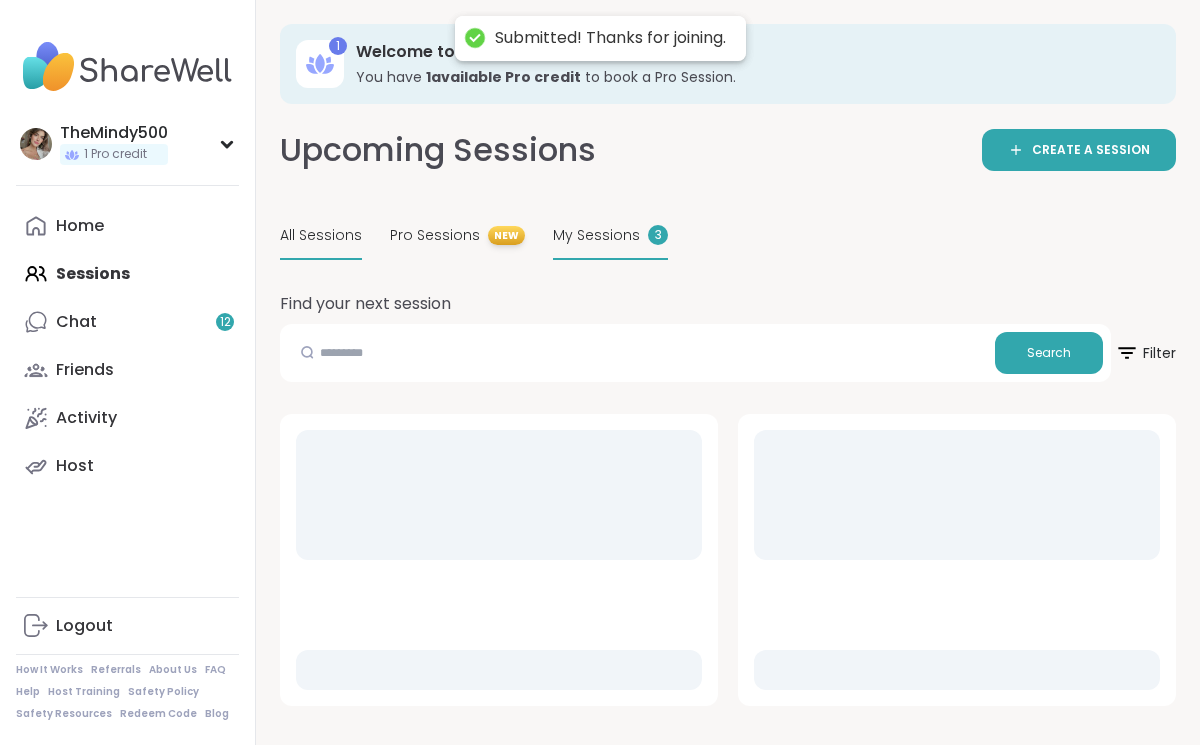 click on "My Sessions" at bounding box center (596, 235) 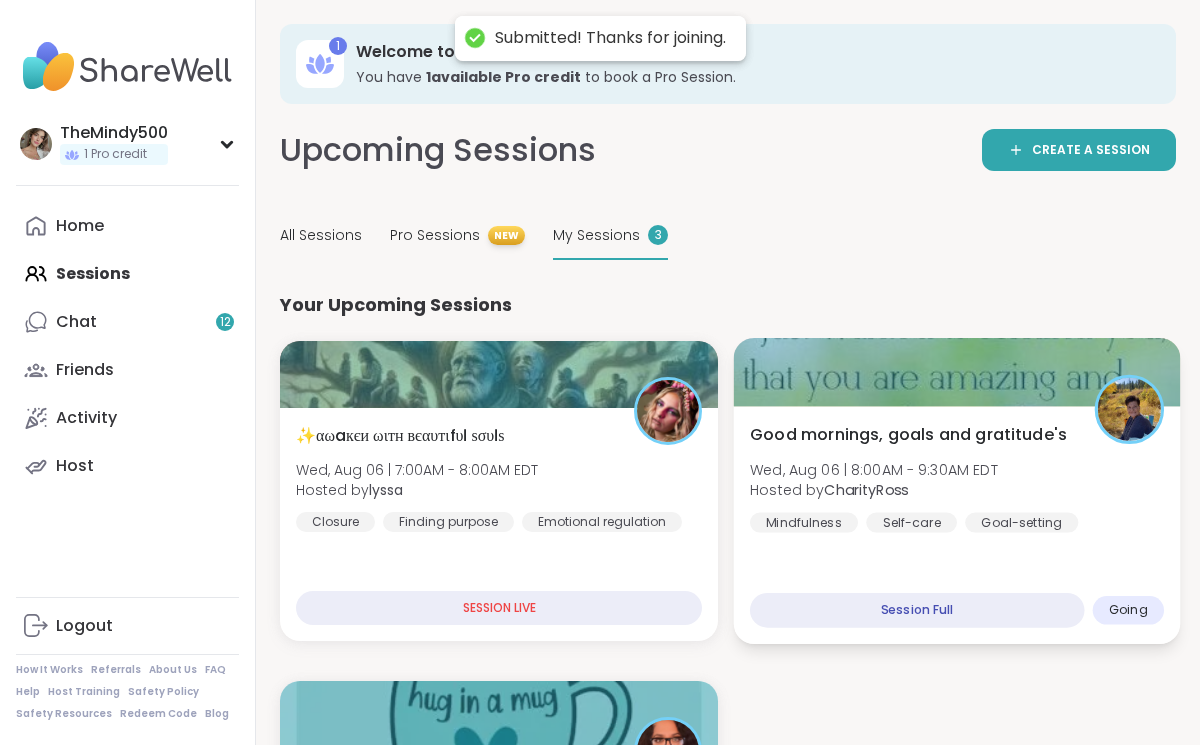 click on "CharityRoss" at bounding box center (866, 490) 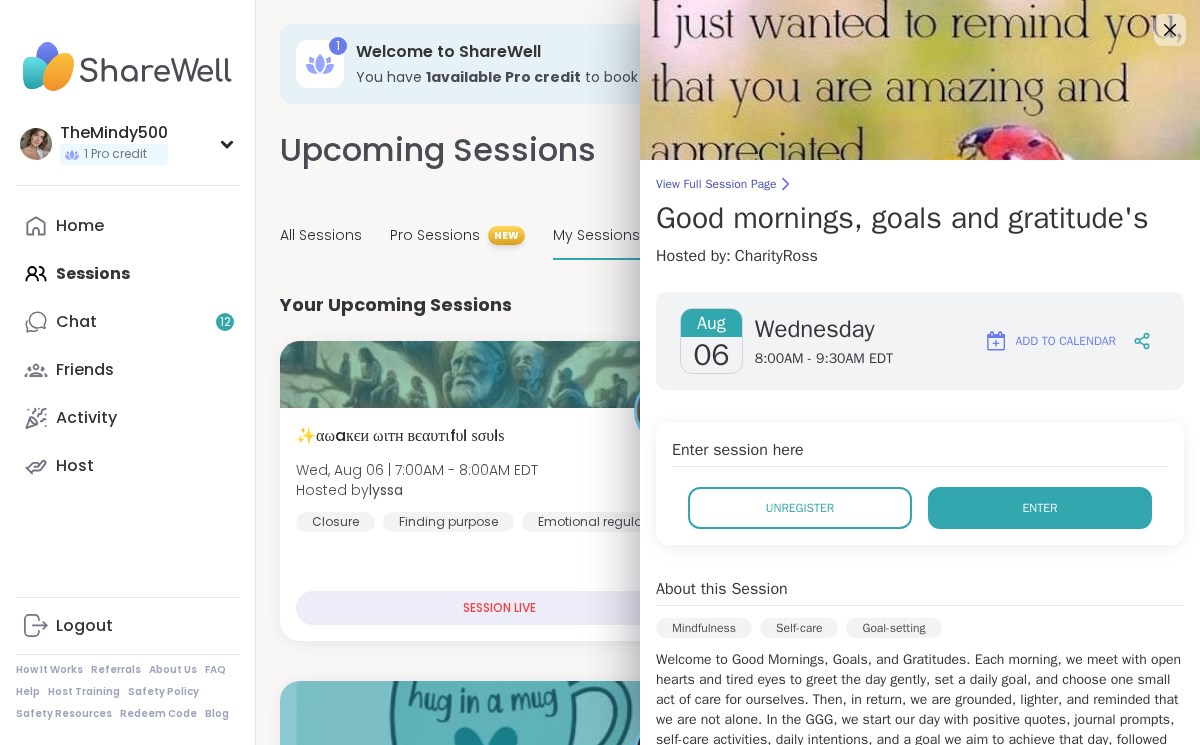 click on "Enter" at bounding box center [1040, 508] 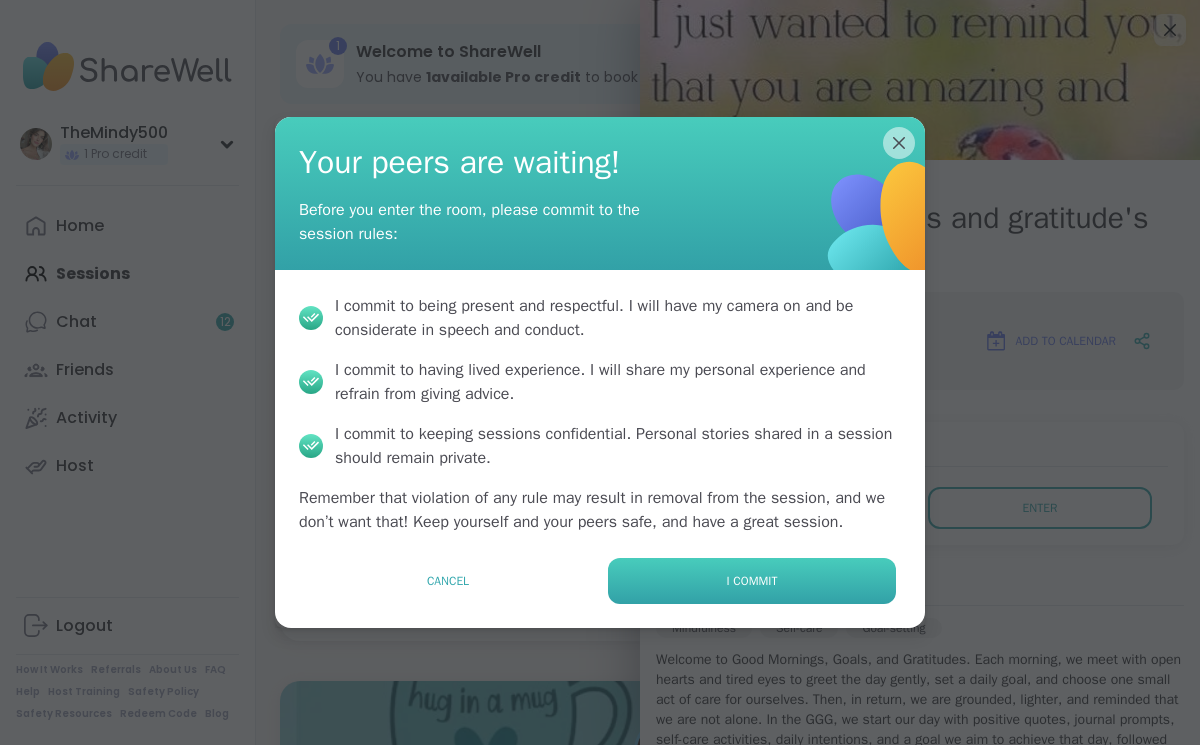 click on "I commit" at bounding box center (752, 581) 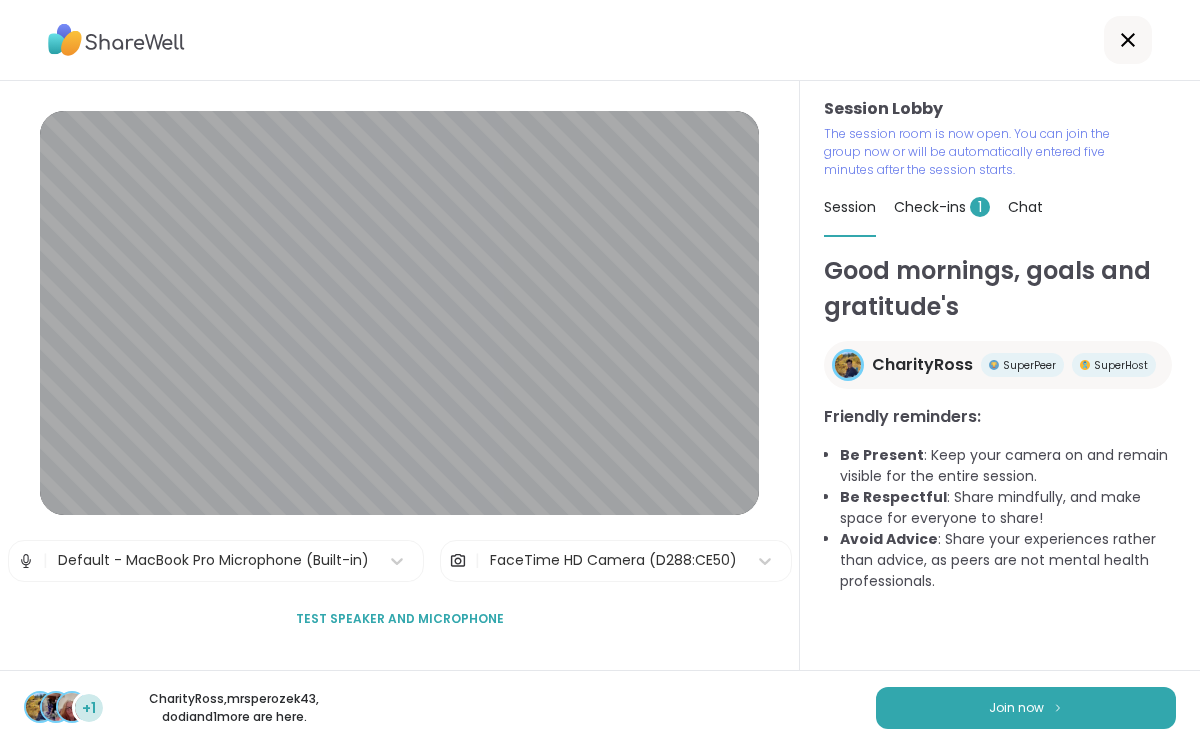 click on "Join now" at bounding box center (1026, 708) 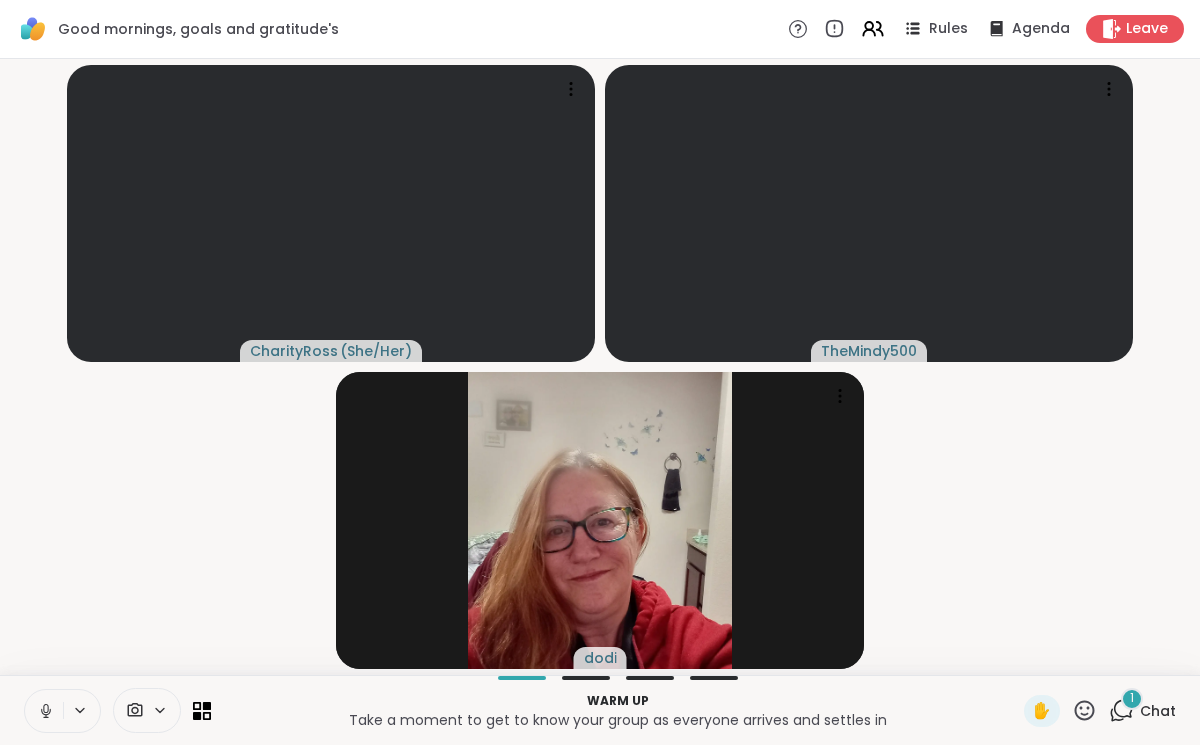 click at bounding box center (44, 711) 